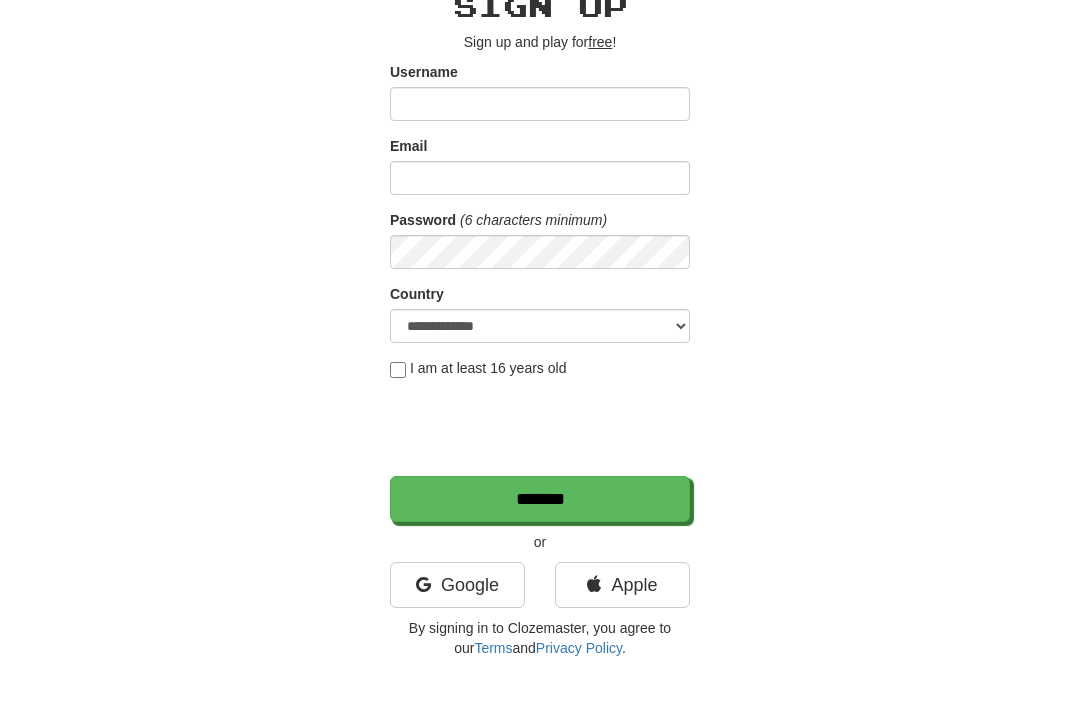 scroll, scrollTop: 103, scrollLeft: 0, axis: vertical 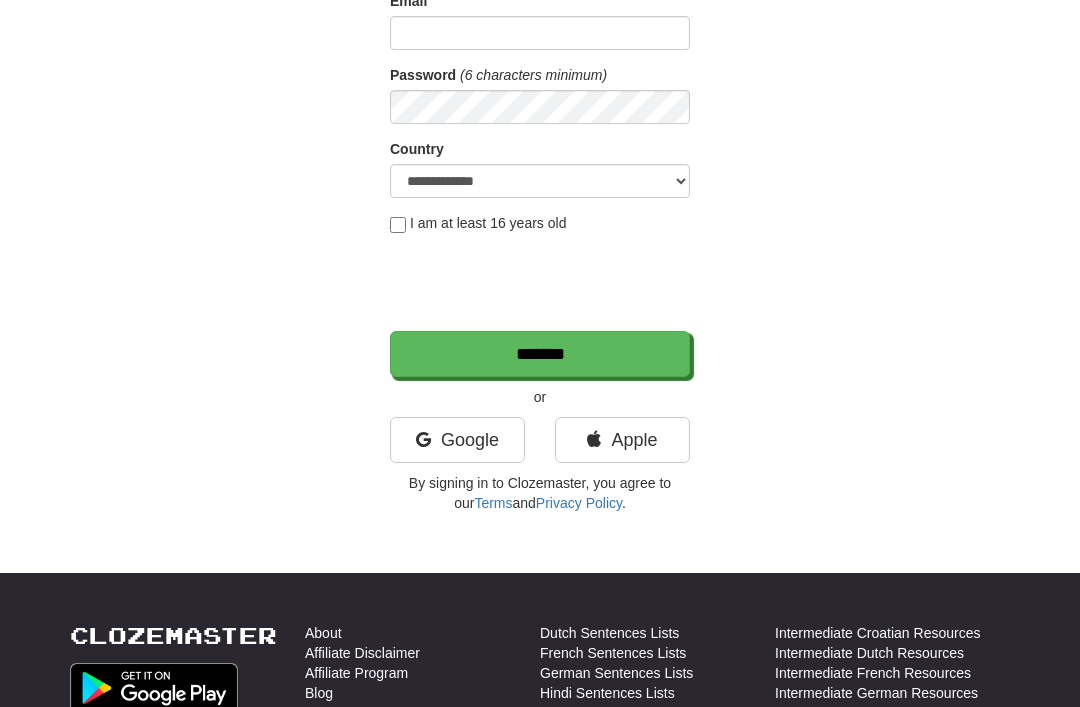 click on "Google" at bounding box center [457, 440] 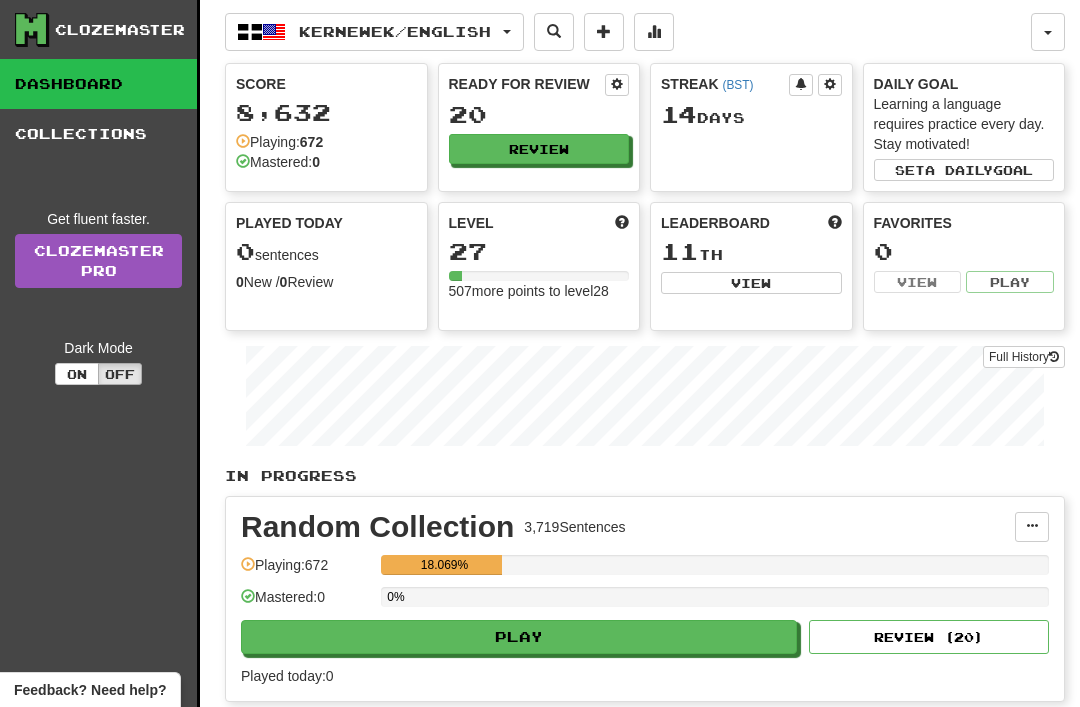 scroll, scrollTop: 0, scrollLeft: 0, axis: both 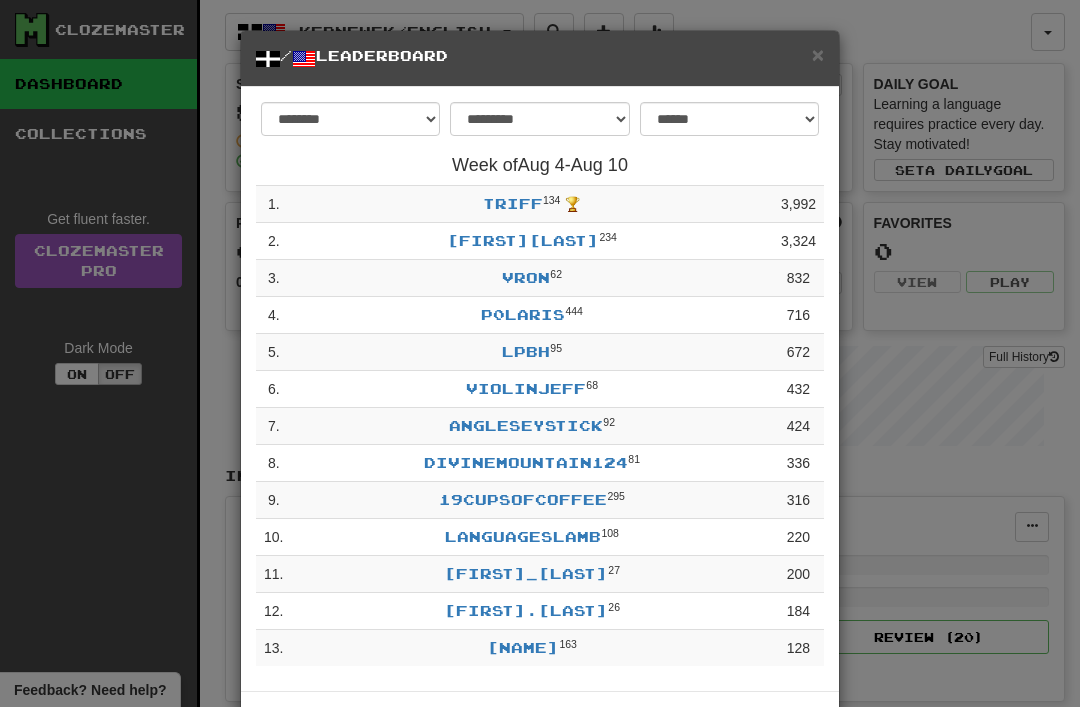 click on "×" at bounding box center [818, 54] 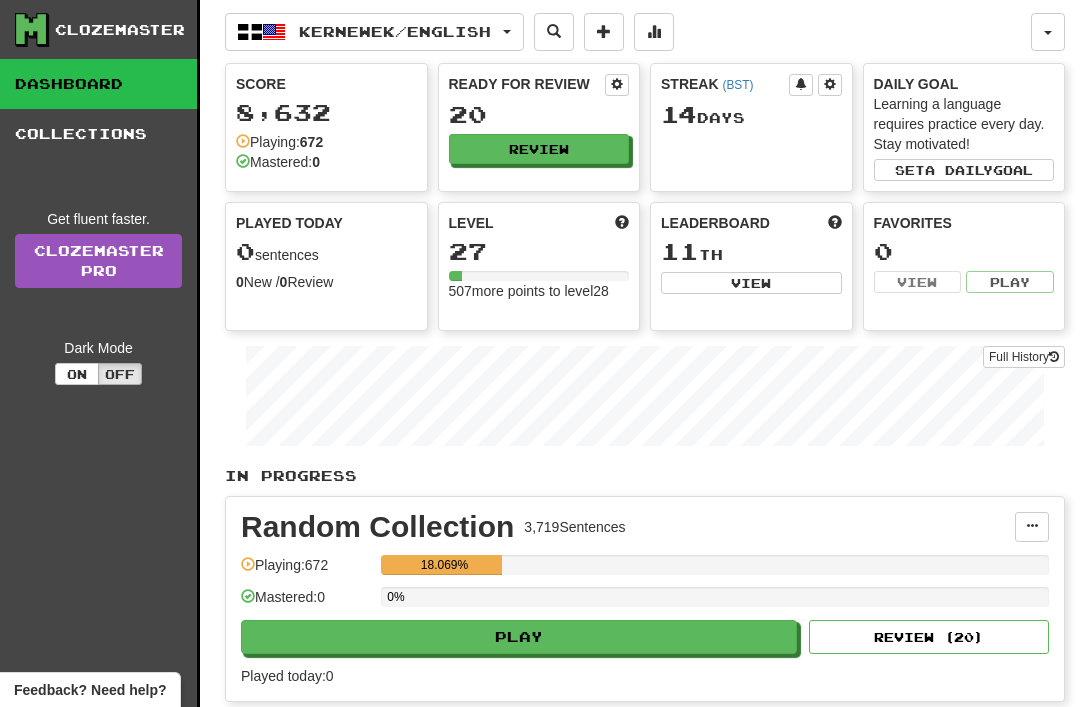 click on "Play" at bounding box center [519, 637] 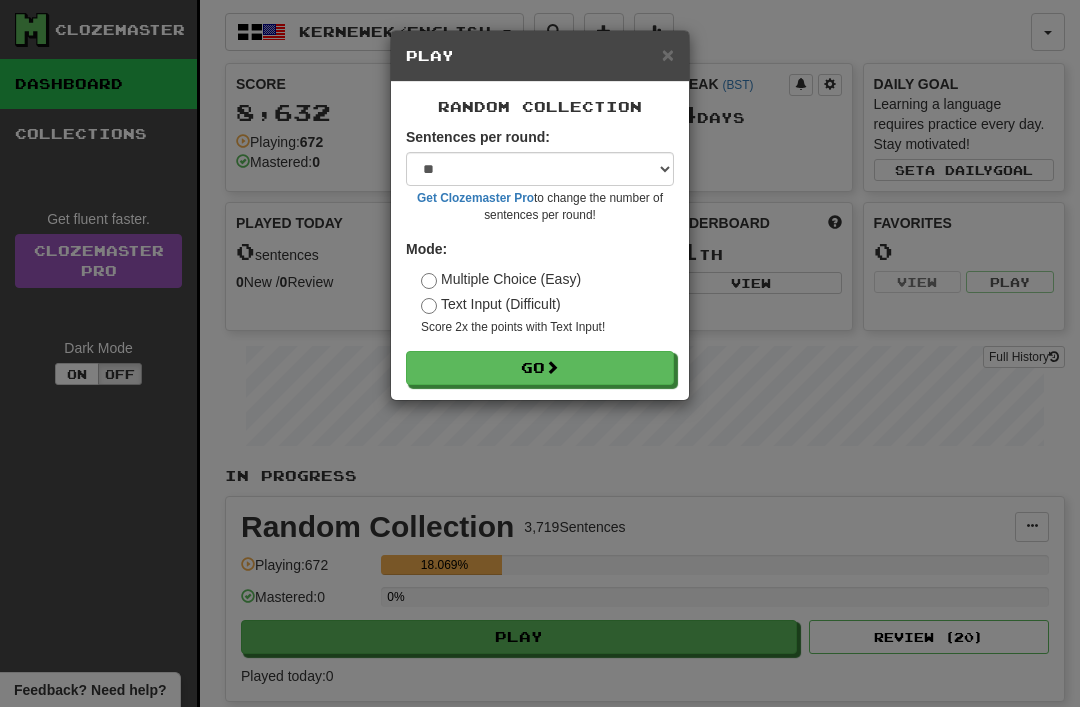 click on "Go" at bounding box center [540, 368] 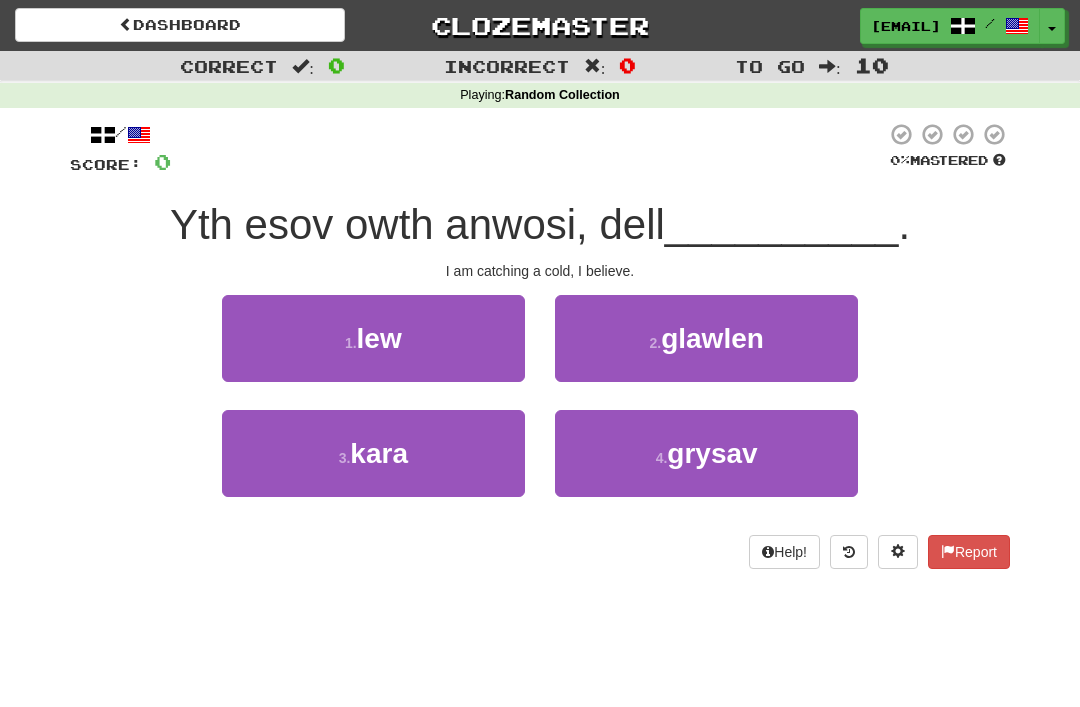 scroll, scrollTop: 0, scrollLeft: 0, axis: both 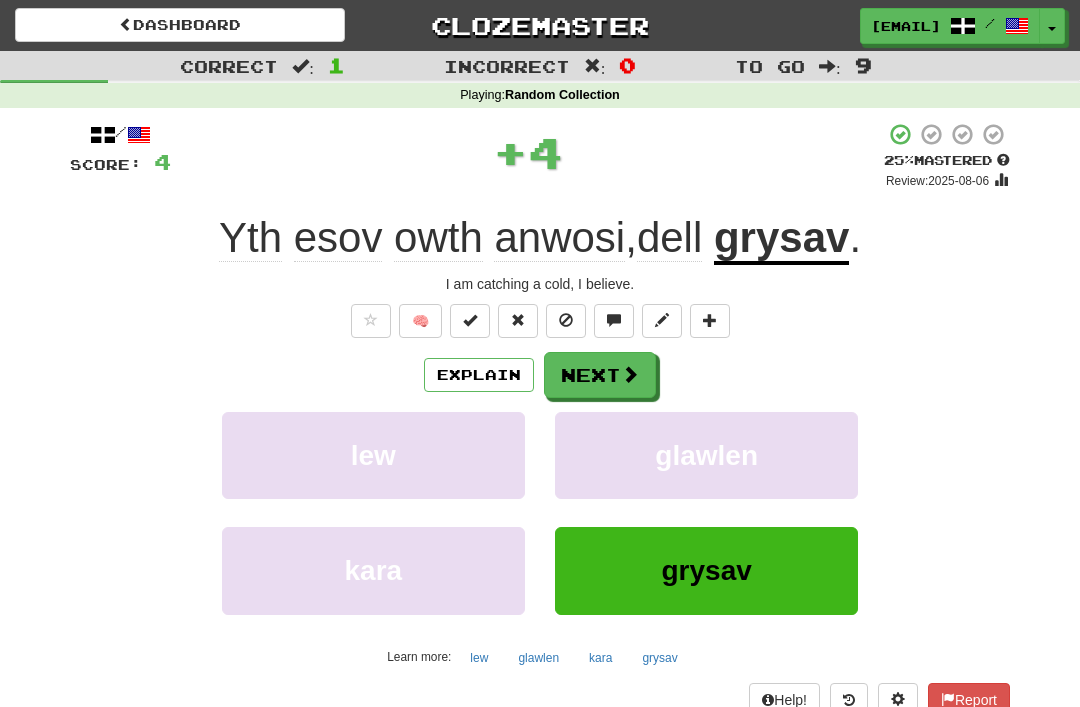 click on "Next" at bounding box center [600, 375] 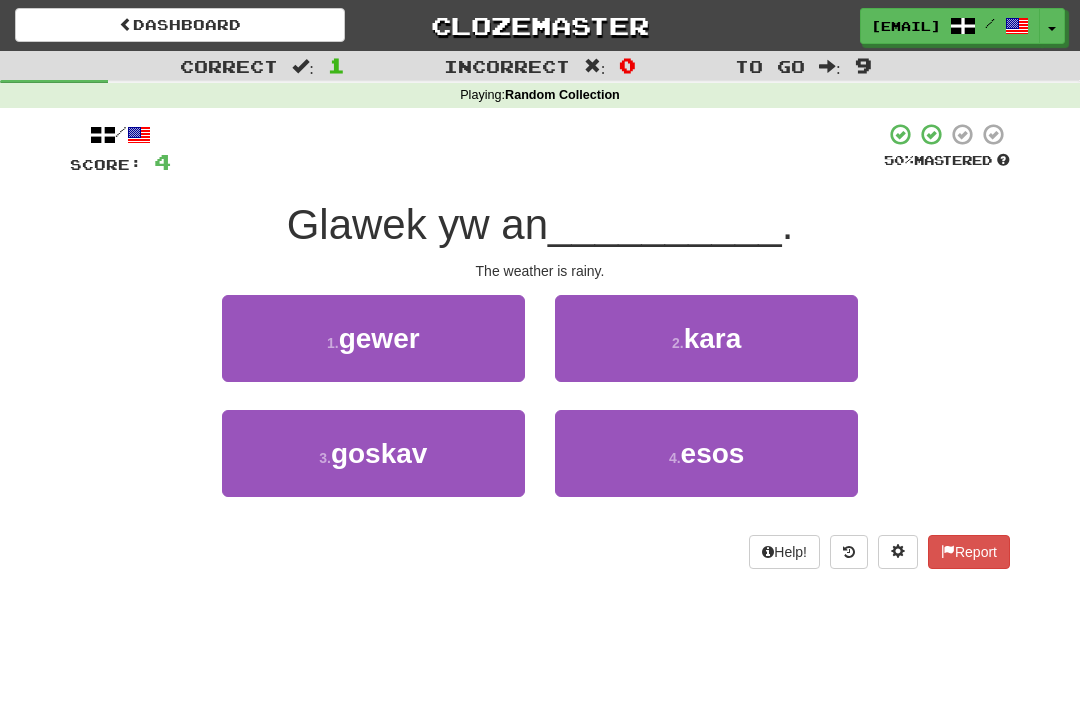 click on "1 ." at bounding box center [333, 343] 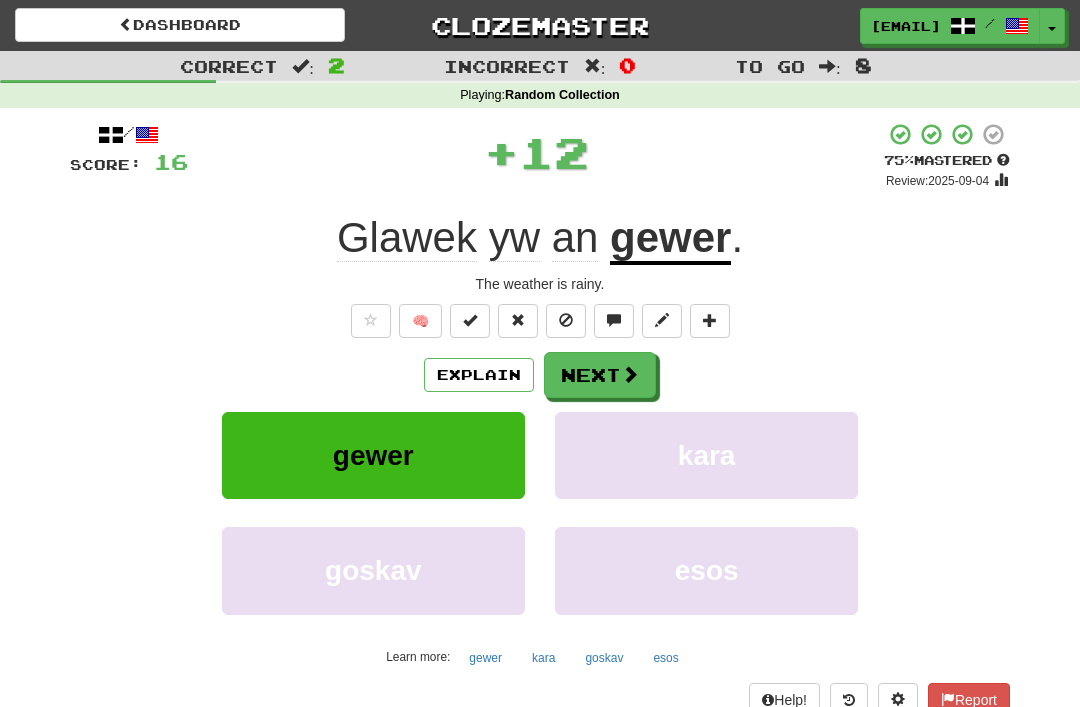 click on "Next" at bounding box center (600, 375) 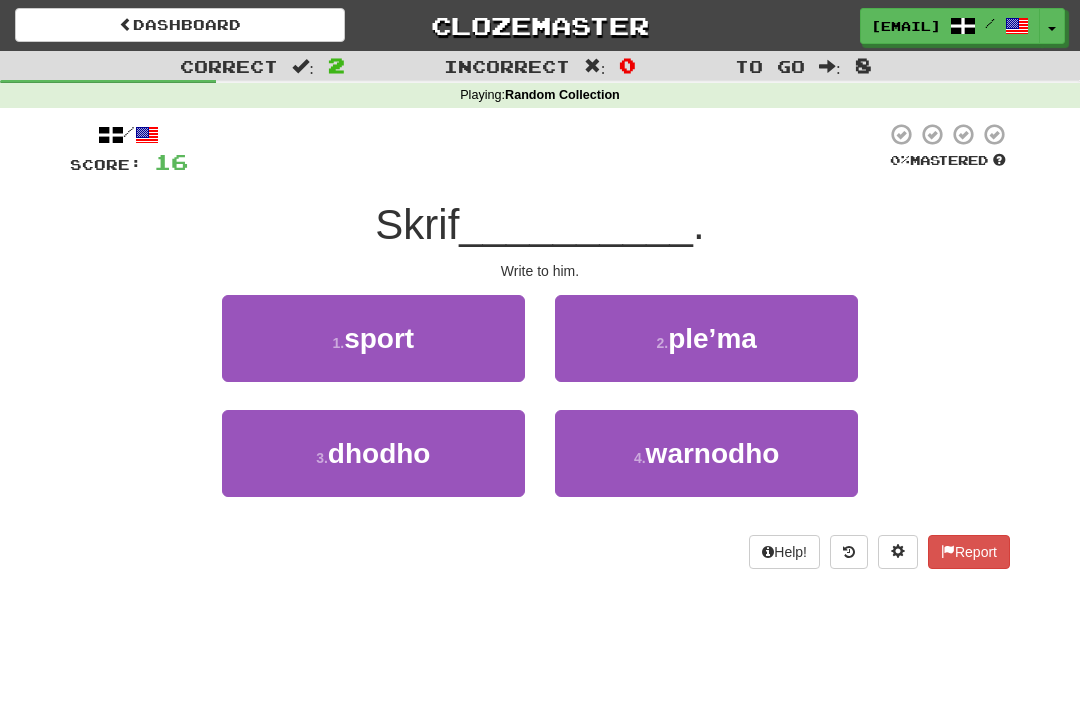 click on "dhodho" at bounding box center (379, 453) 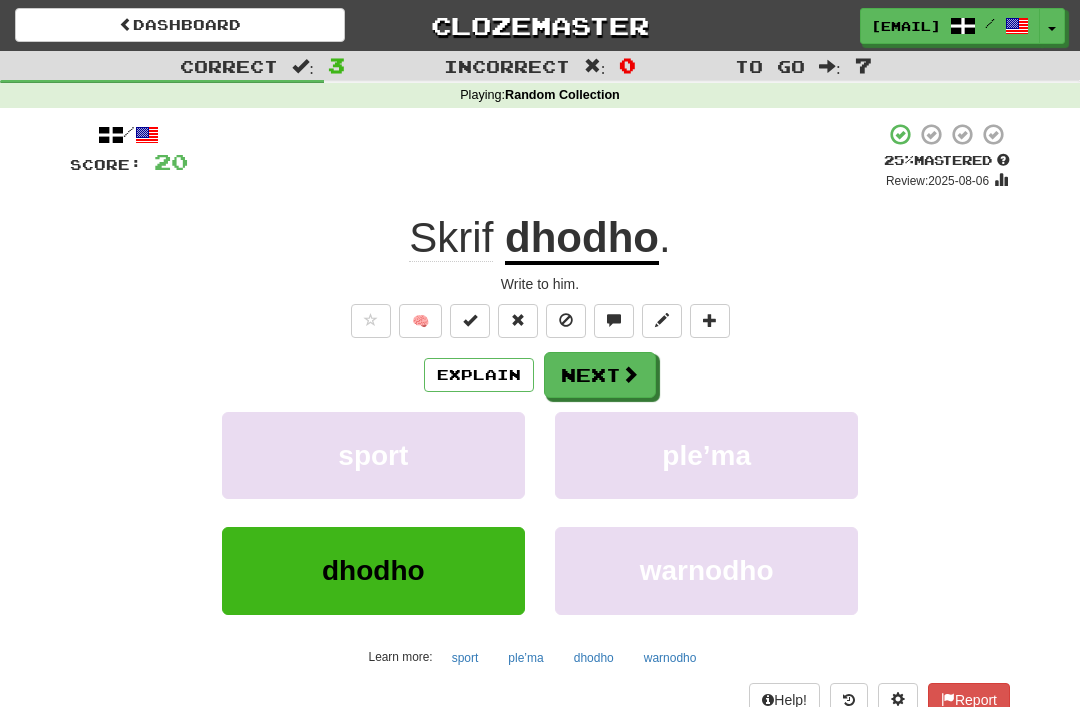 click on "Next" at bounding box center [600, 375] 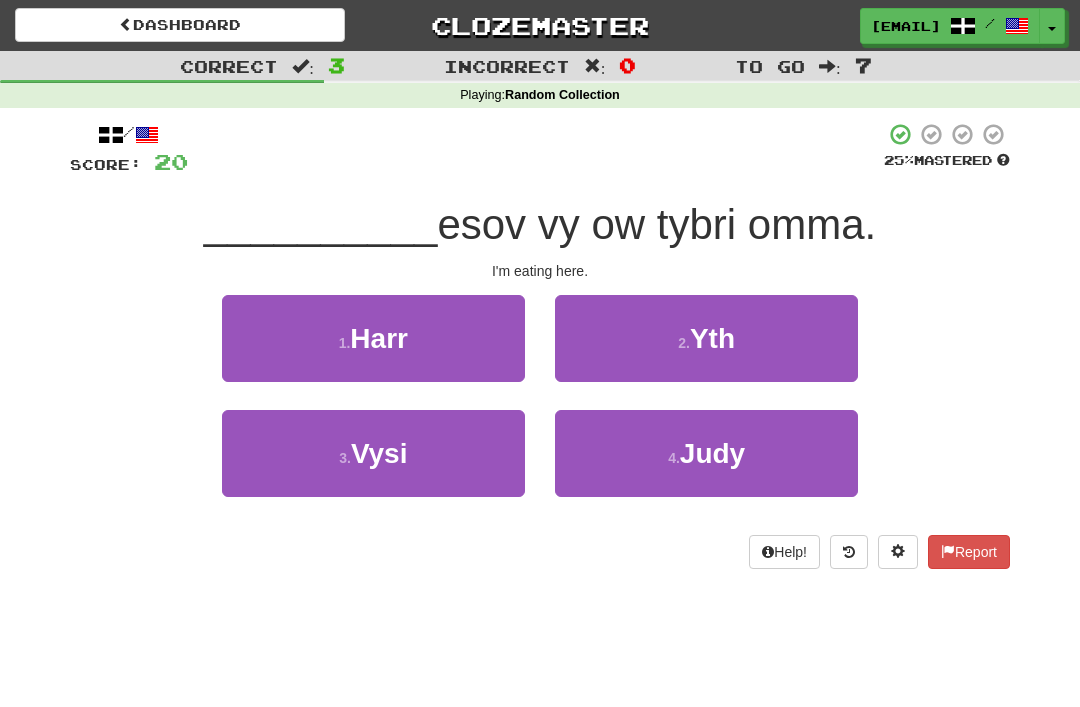 click on "Yth" at bounding box center [712, 338] 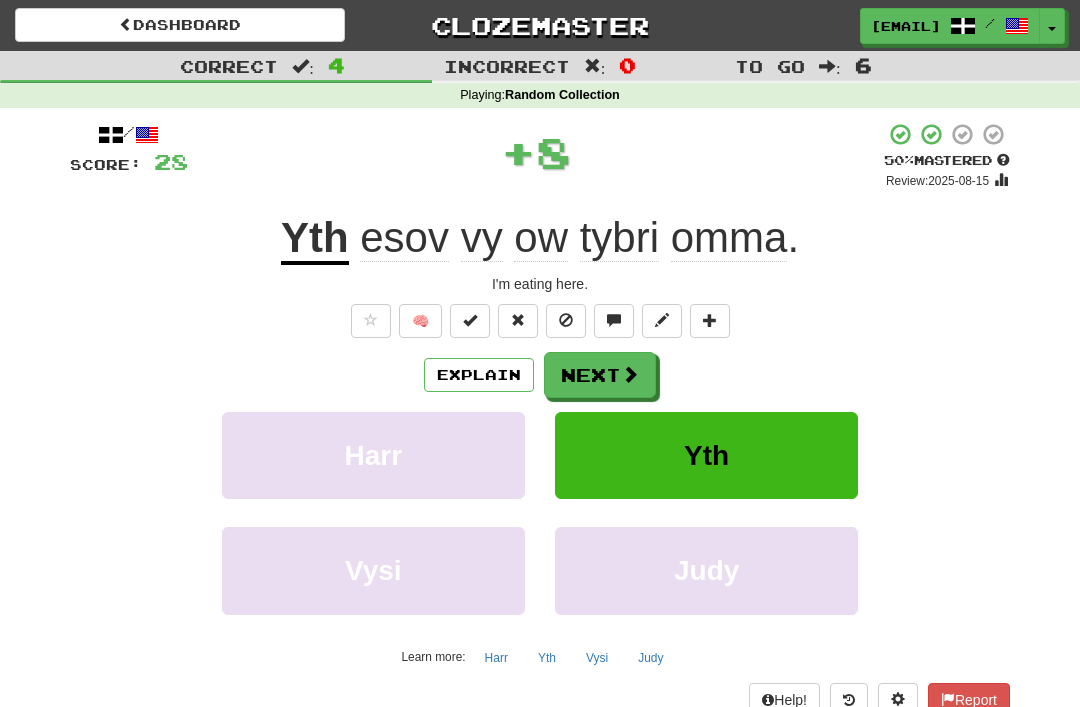 click on "Next" at bounding box center [600, 375] 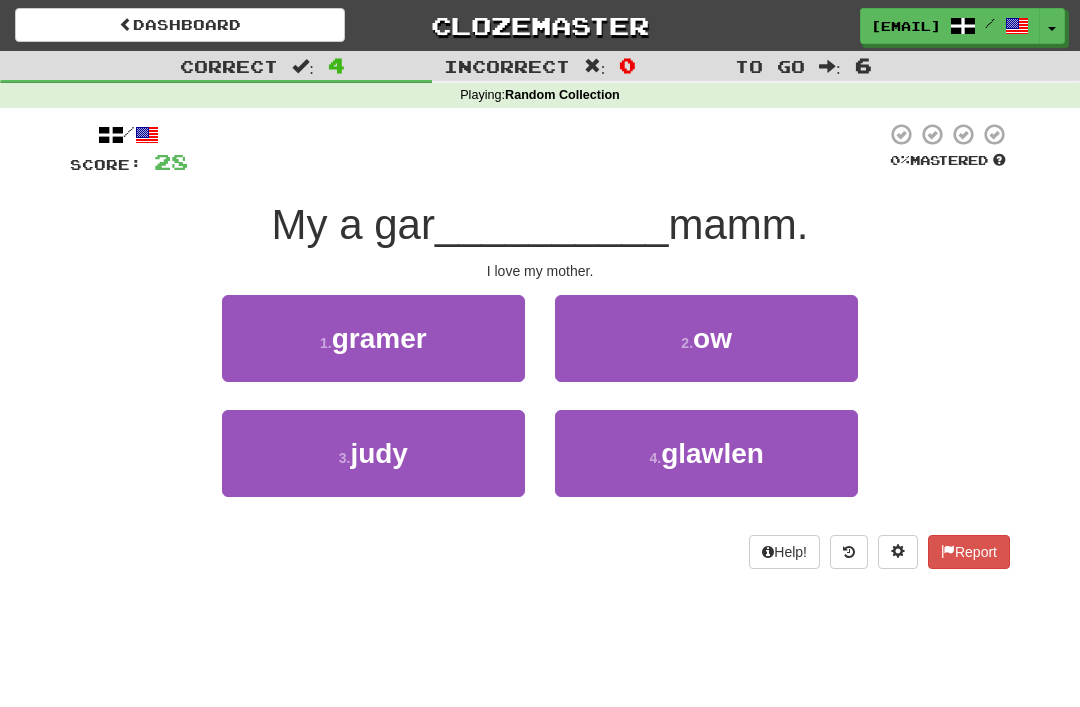 click on "ow" at bounding box center (712, 338) 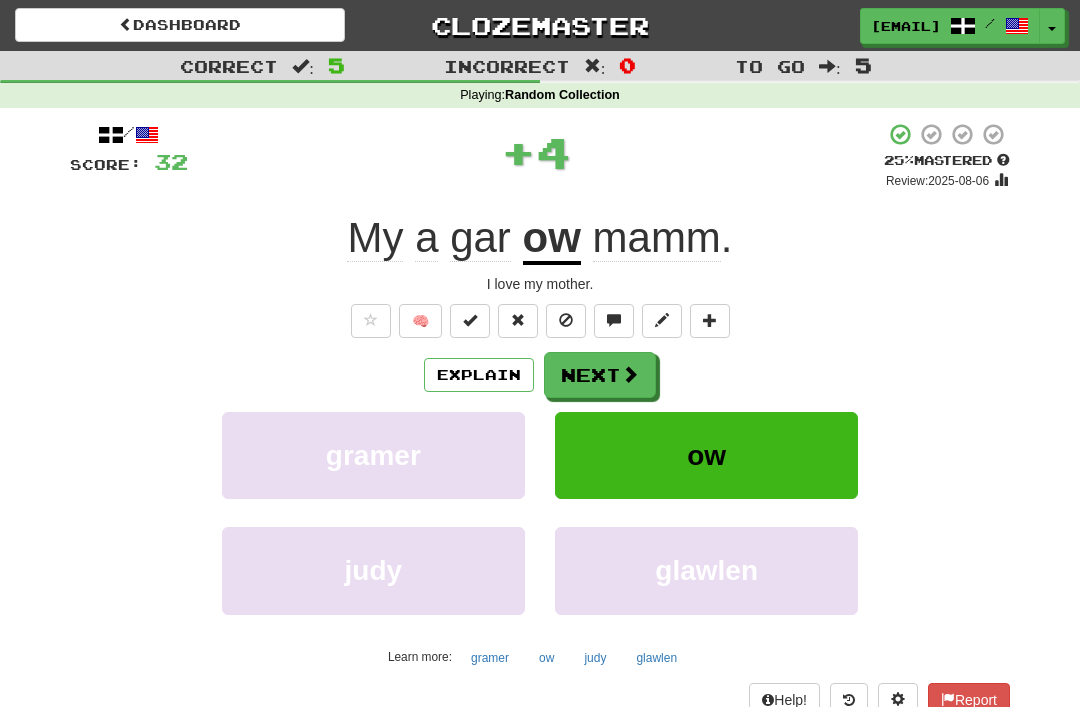 click on "Next" at bounding box center [600, 375] 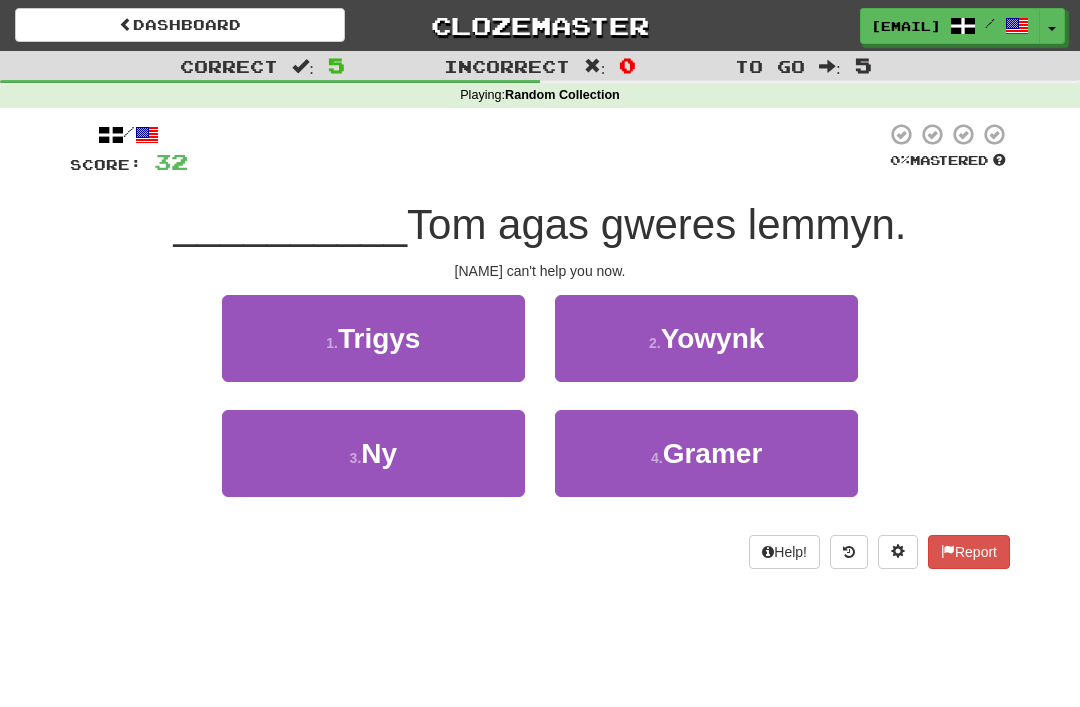 click on "3 .  Ny" at bounding box center (373, 453) 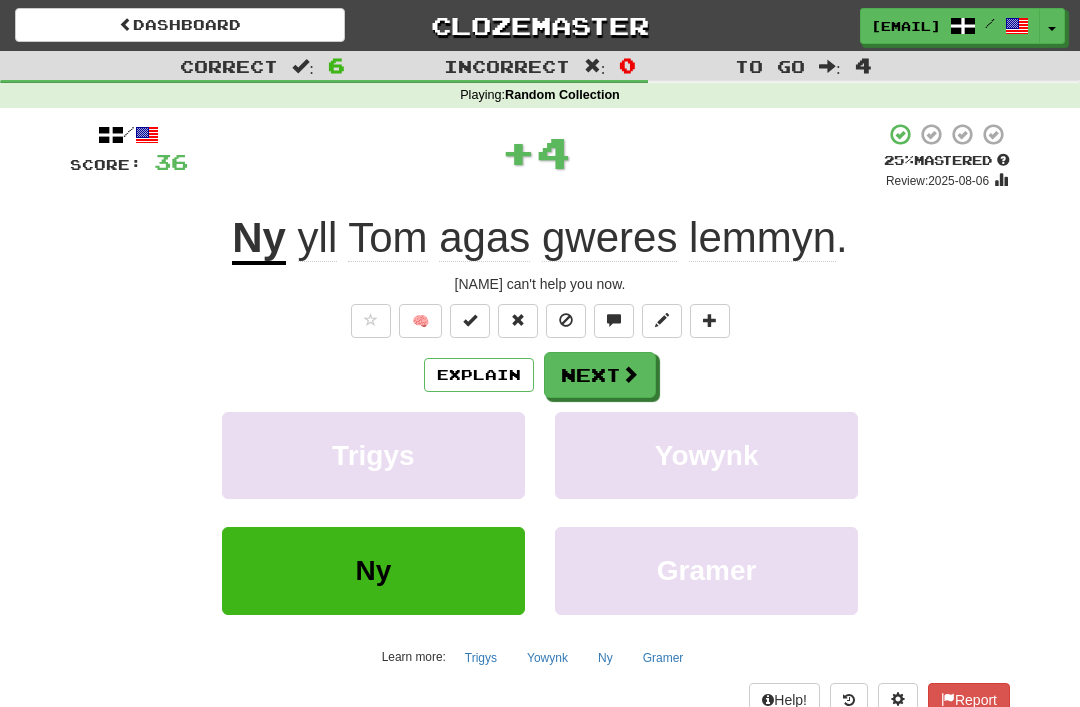 click on "Next" at bounding box center (600, 375) 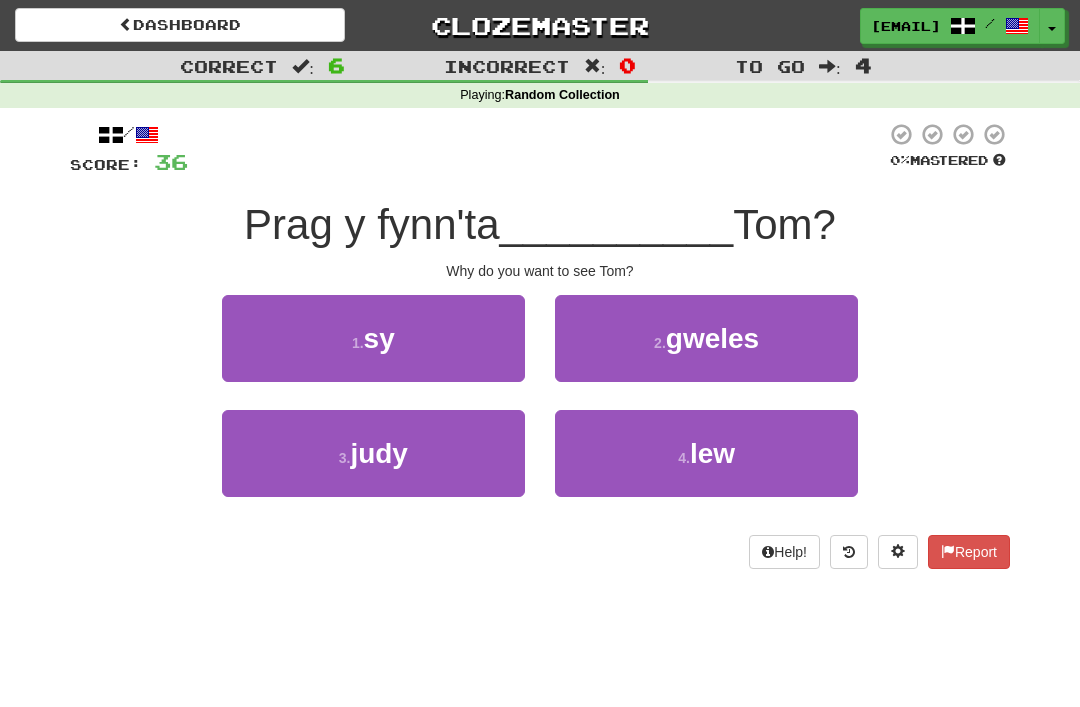 click on "gweles" at bounding box center [712, 338] 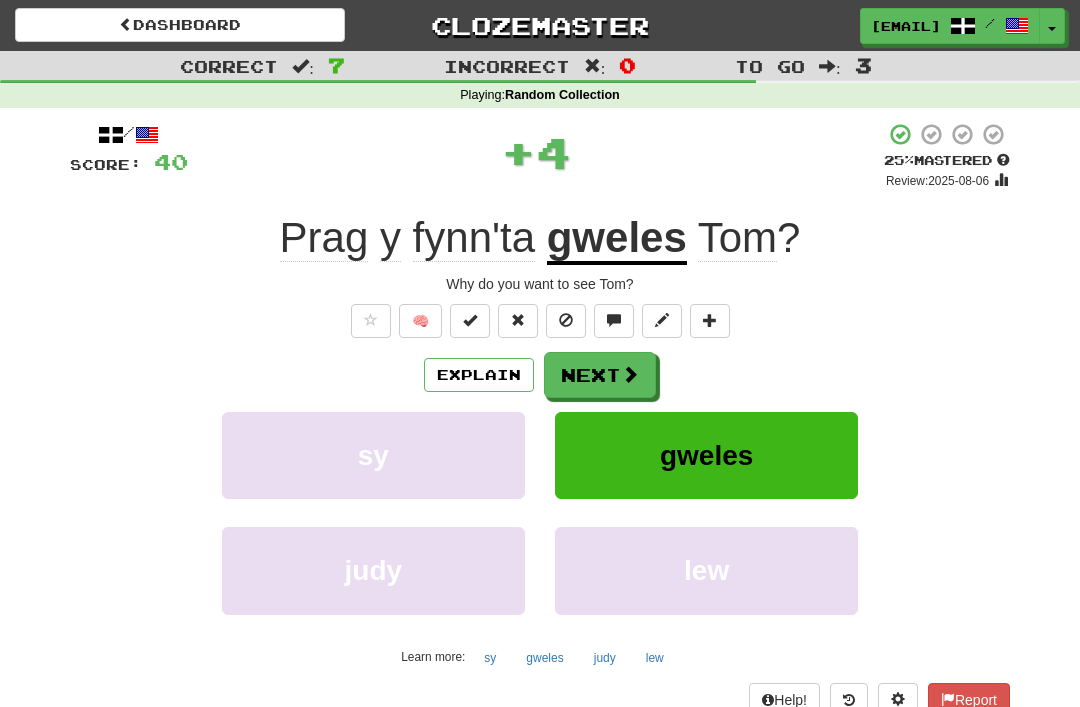 click on "Next" at bounding box center (600, 375) 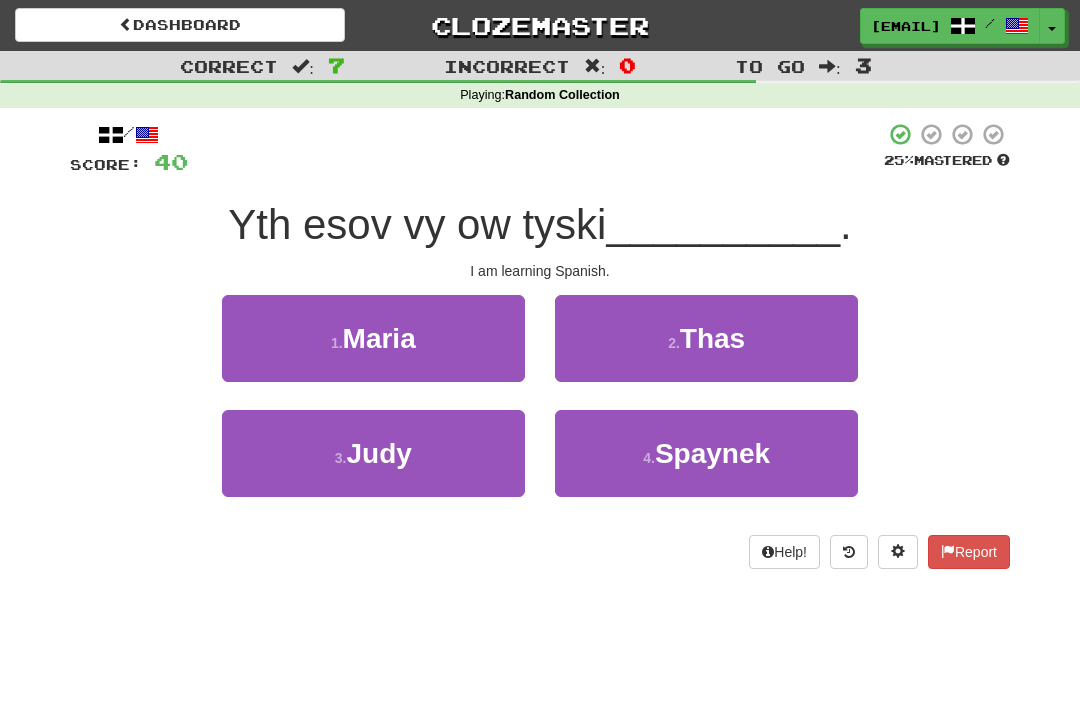 click on "4 ." at bounding box center [649, 458] 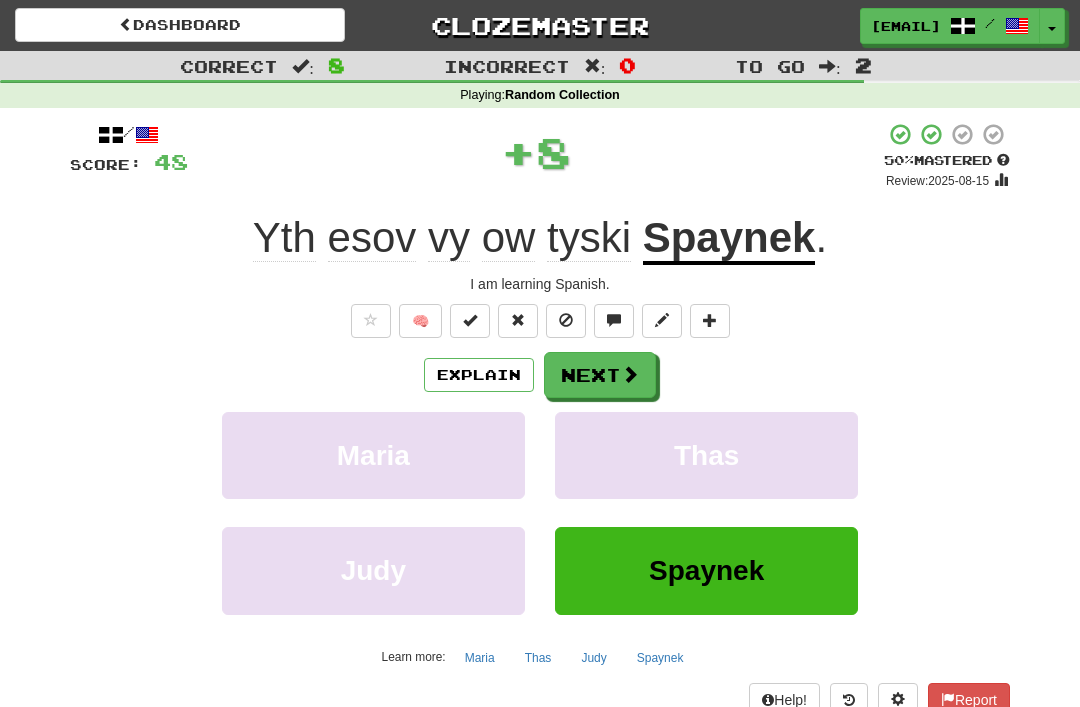 click on "Next" at bounding box center [600, 375] 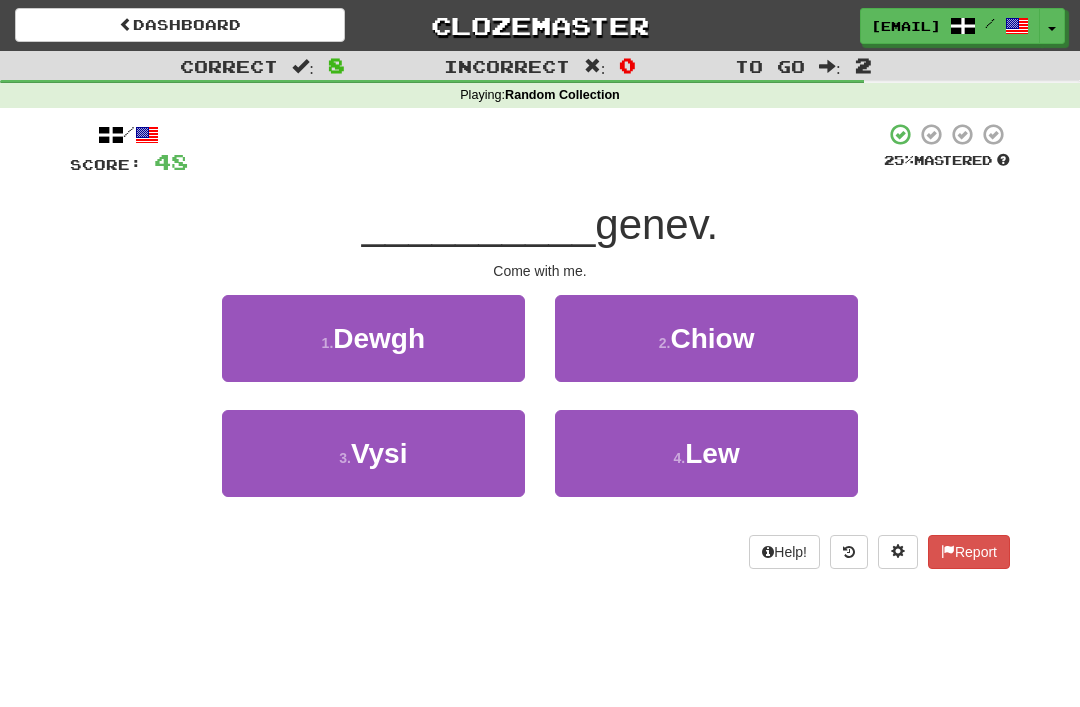 click on "1 .  Dewgh" at bounding box center [373, 338] 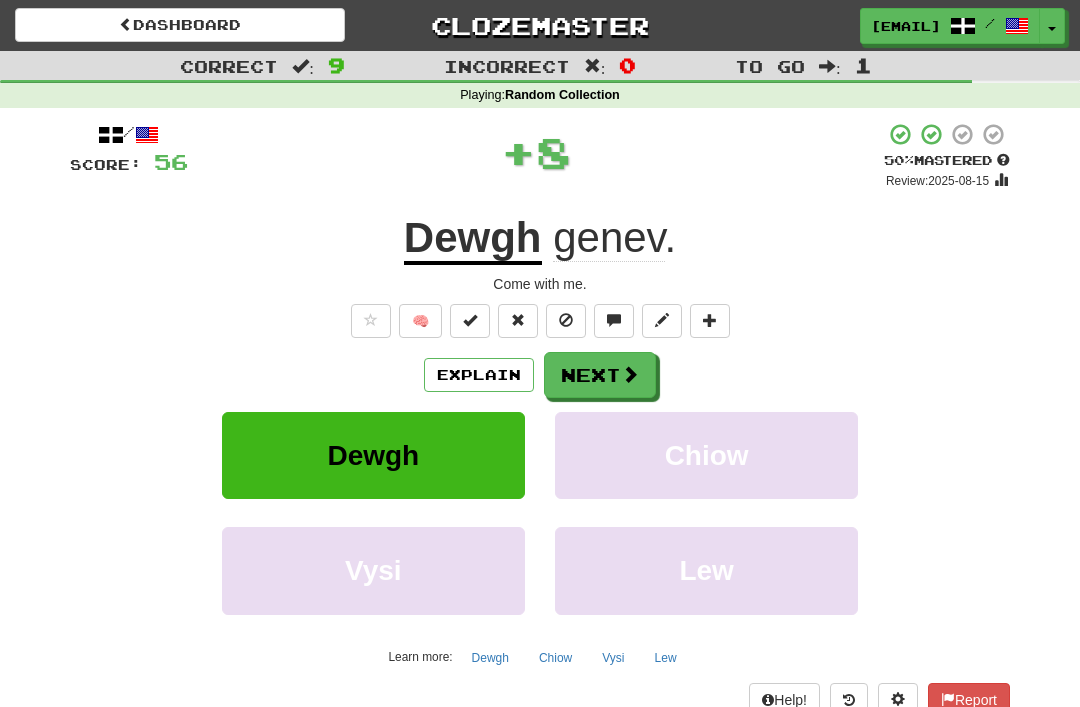 click at bounding box center [630, 374] 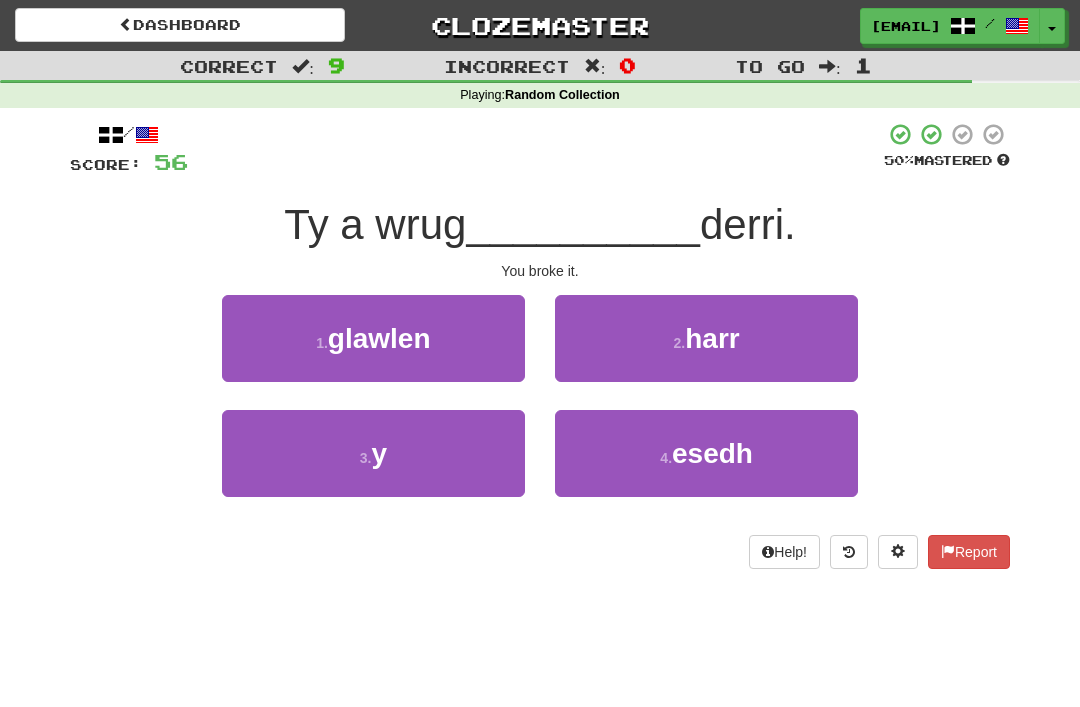 click on "3 .  y" at bounding box center (373, 453) 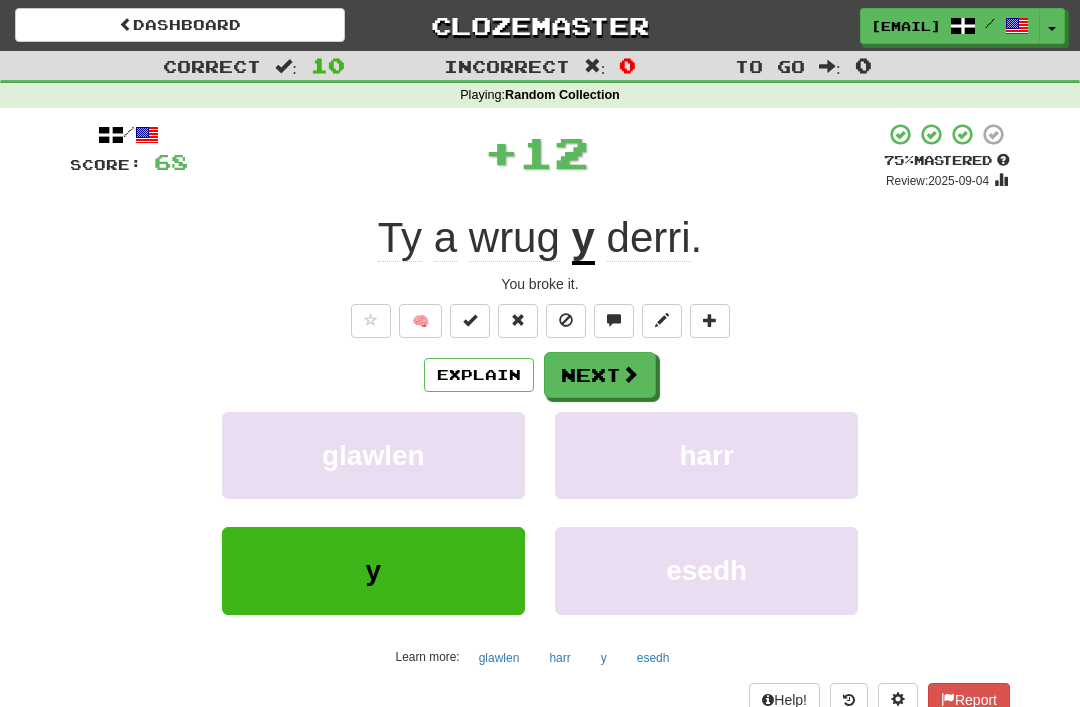 click on "Next" at bounding box center (600, 375) 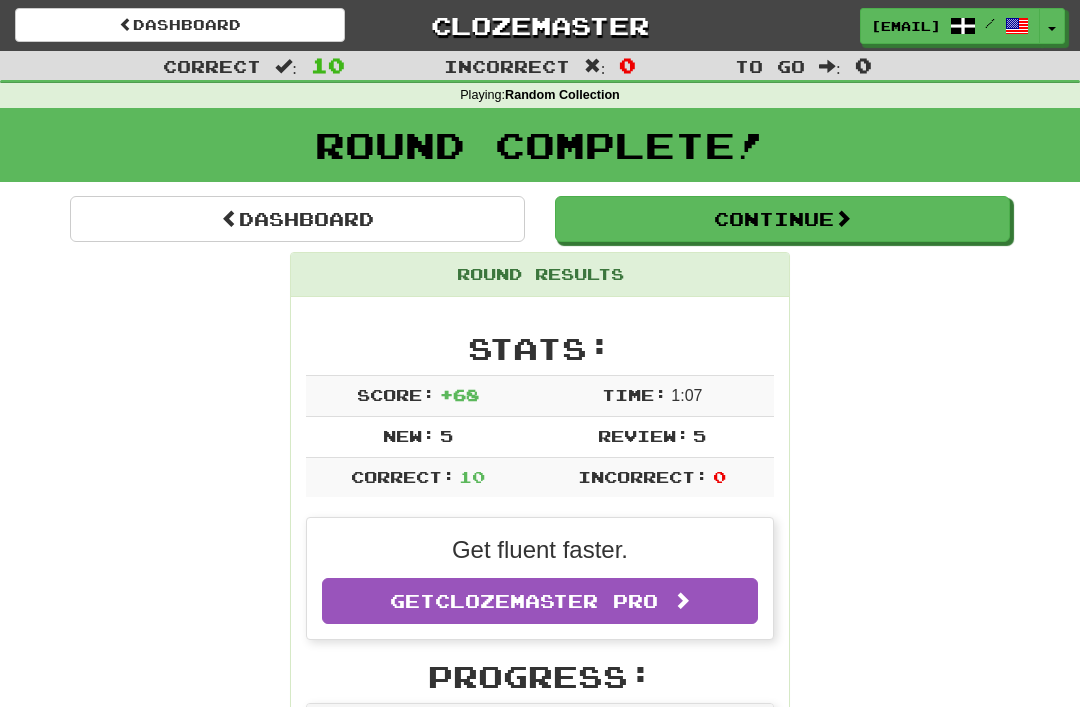 click on "Continue" at bounding box center (782, 219) 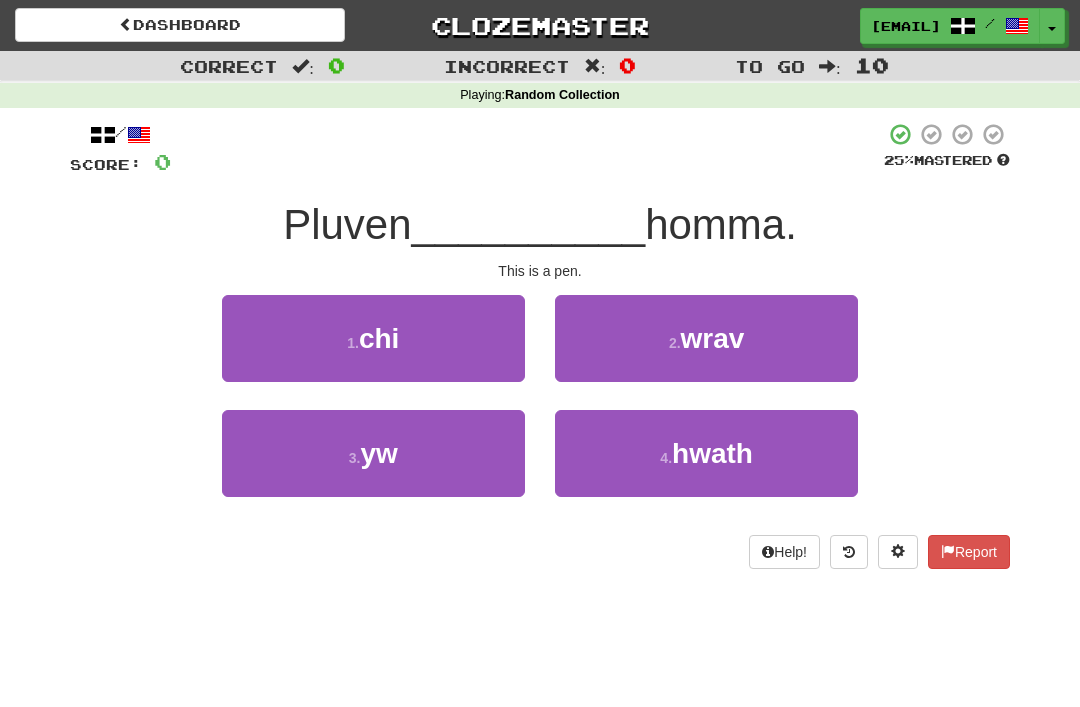 click on "3 .  yw" at bounding box center (373, 453) 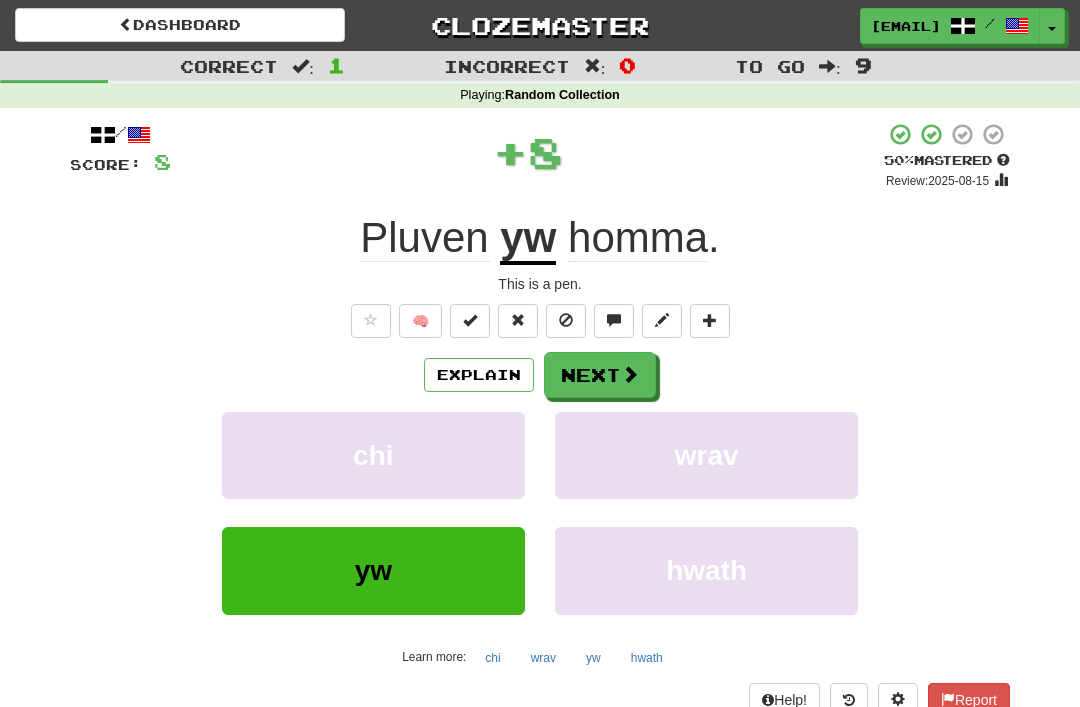 click on "Next" at bounding box center [600, 375] 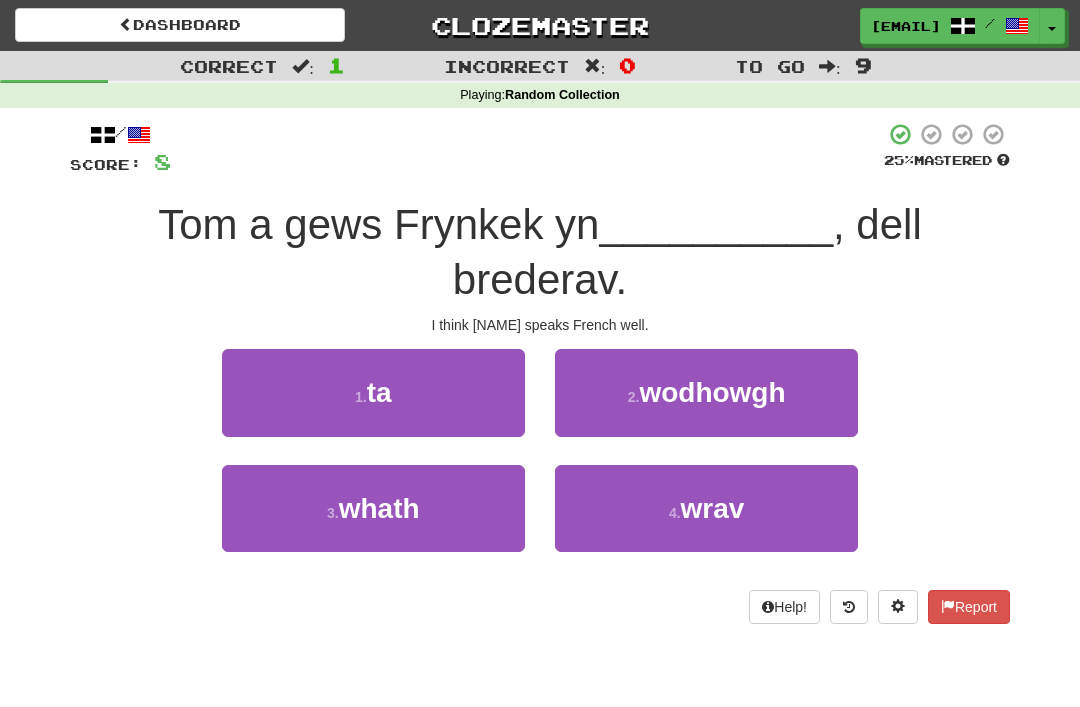 click on "wodhowgh" at bounding box center (712, 392) 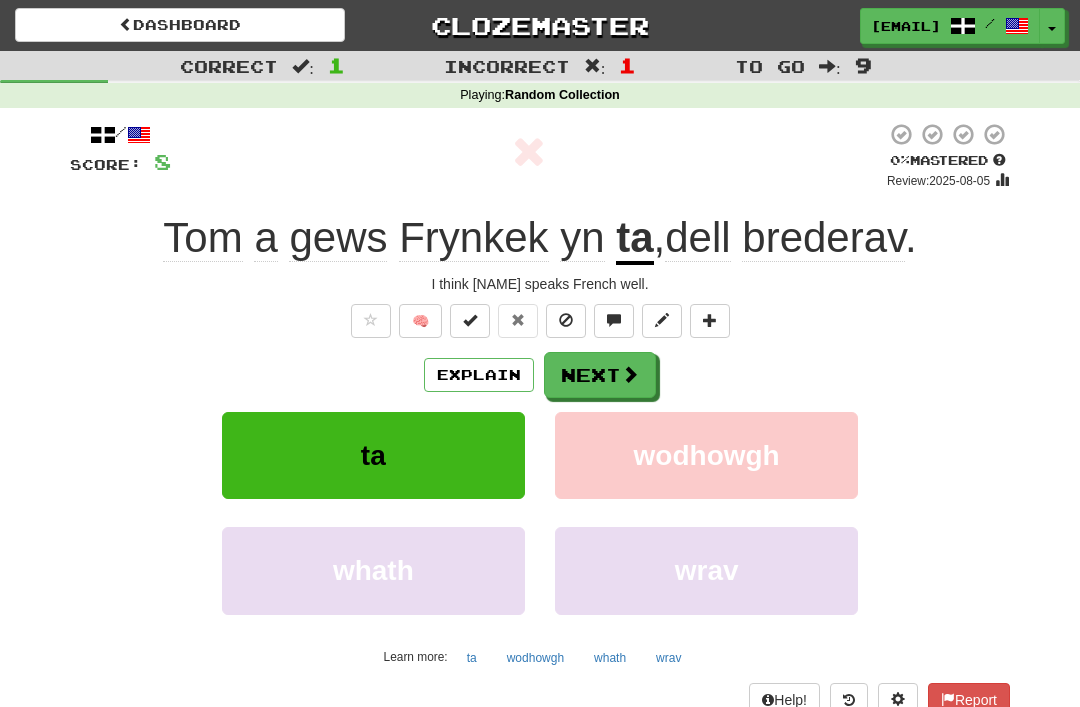 click on "Next" at bounding box center [600, 375] 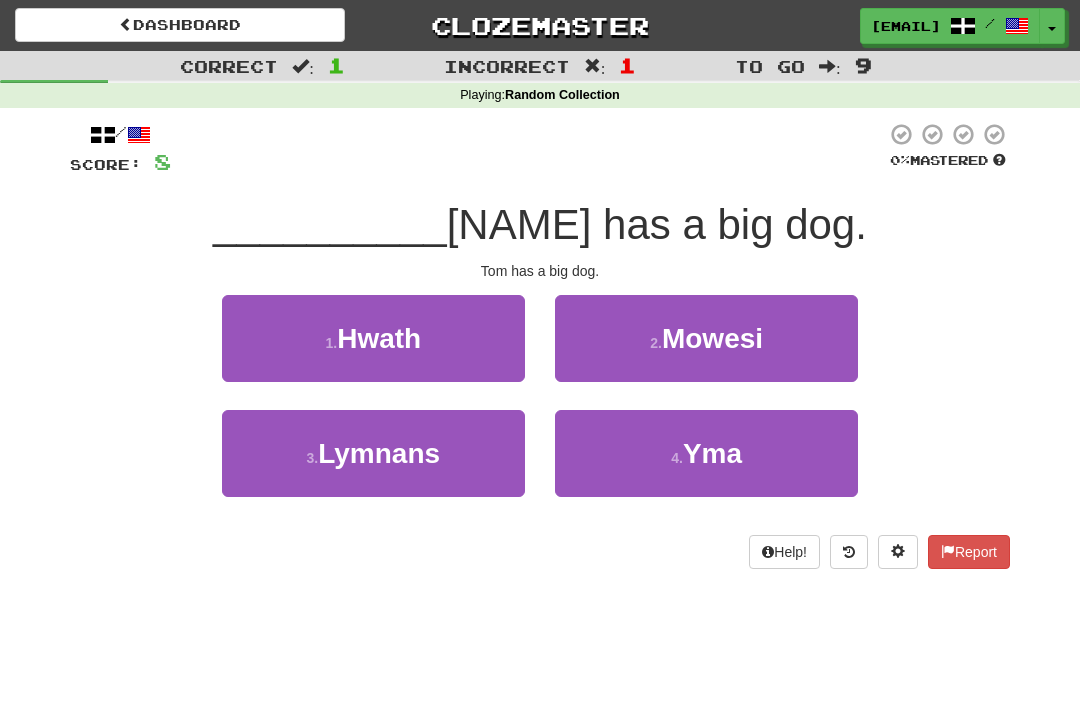 click on "Yma" at bounding box center [712, 453] 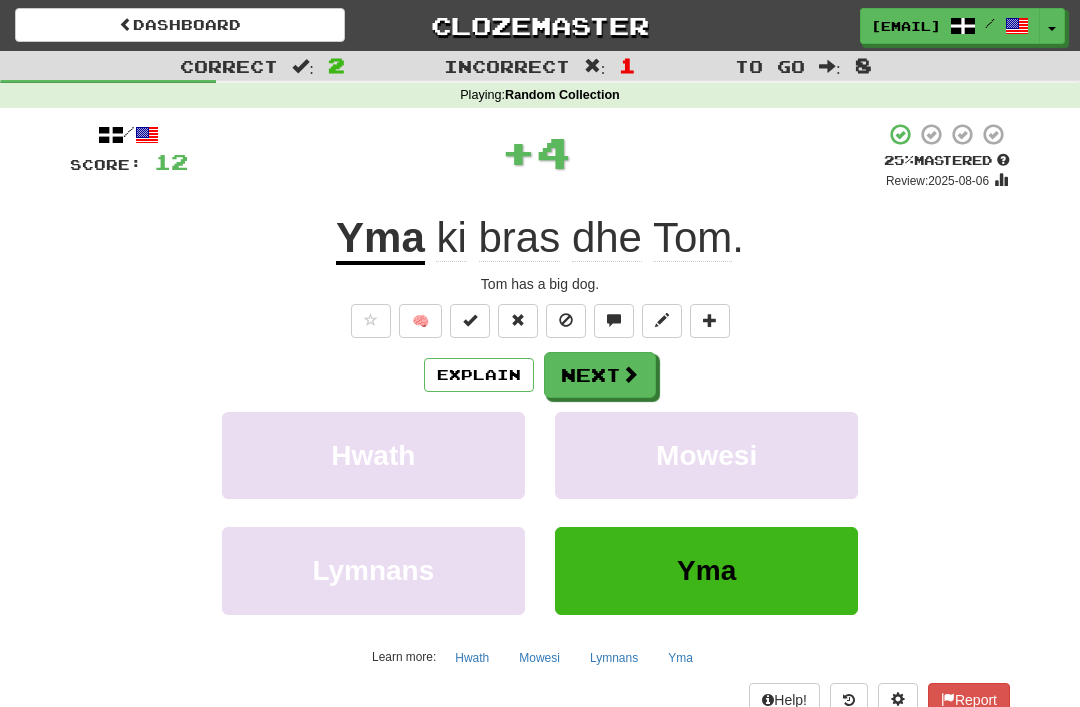 click on "Next" at bounding box center [600, 375] 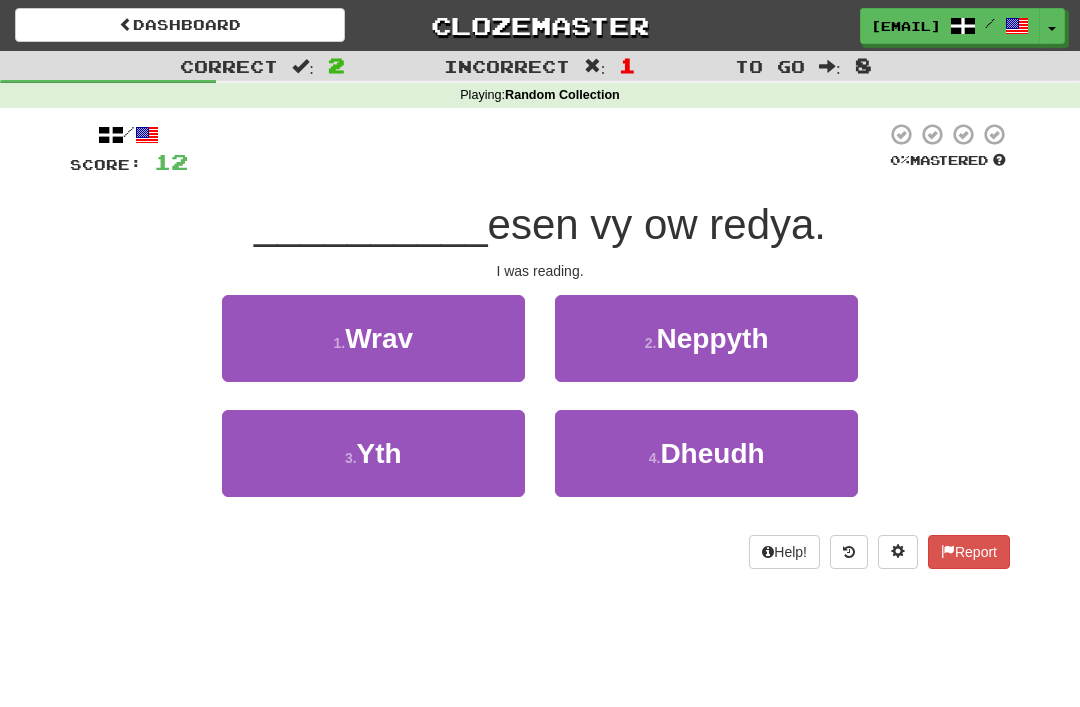 click on "3 .  Yth" at bounding box center [373, 453] 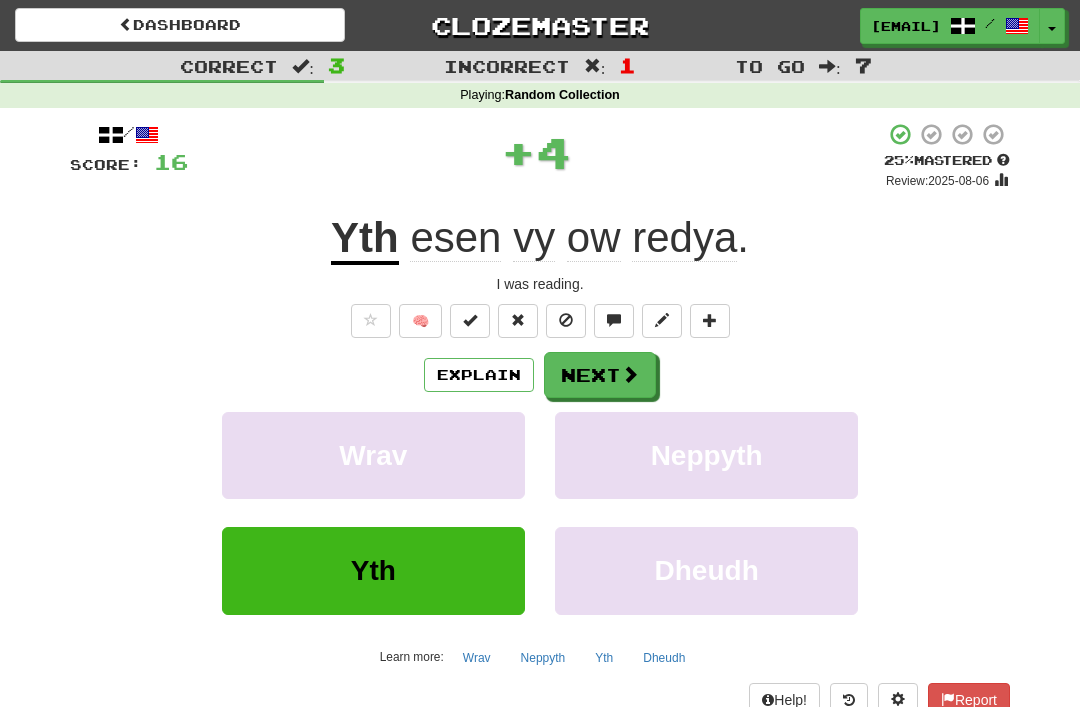 click on "Next" at bounding box center [600, 375] 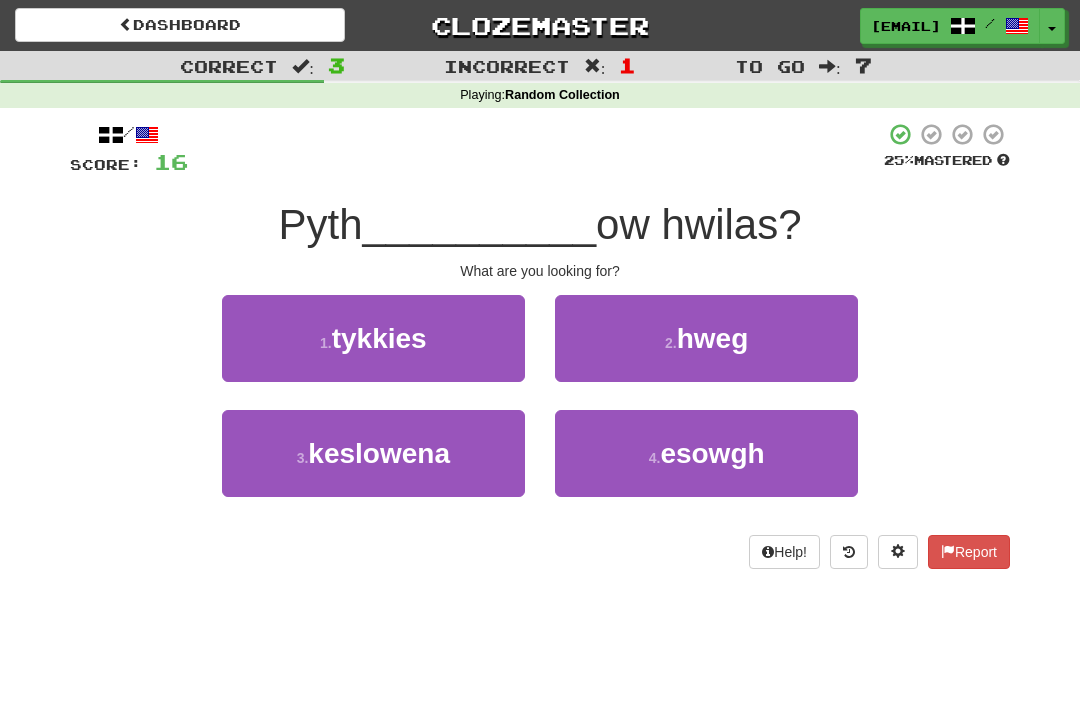 click on "esowgh" at bounding box center (712, 453) 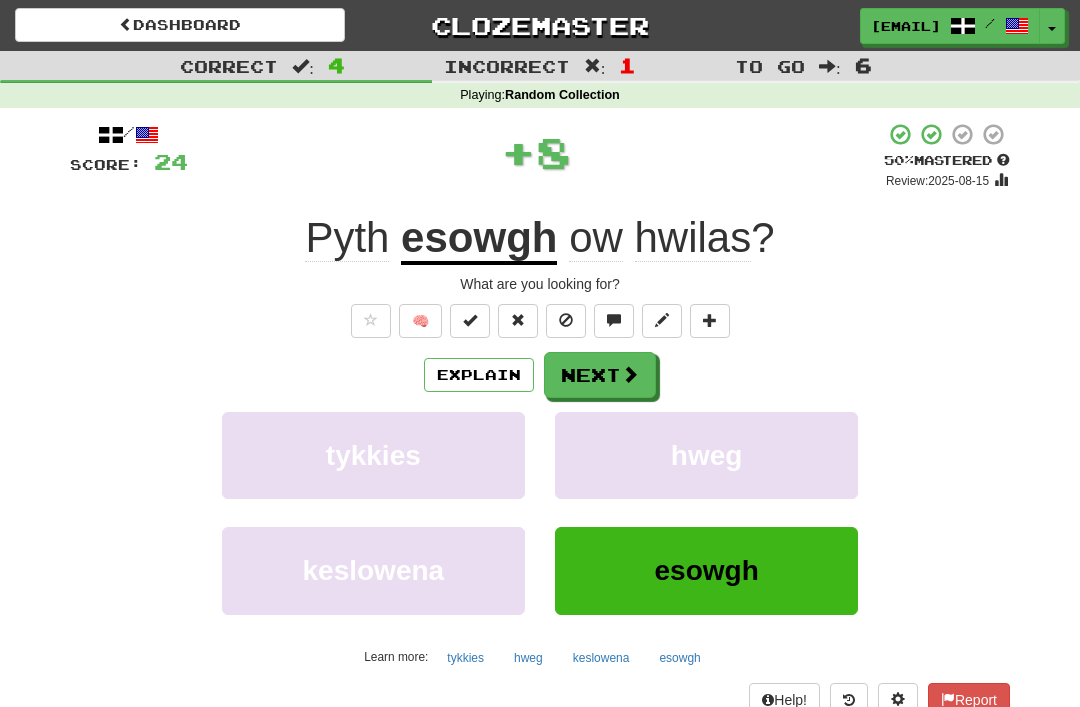 click at bounding box center [630, 374] 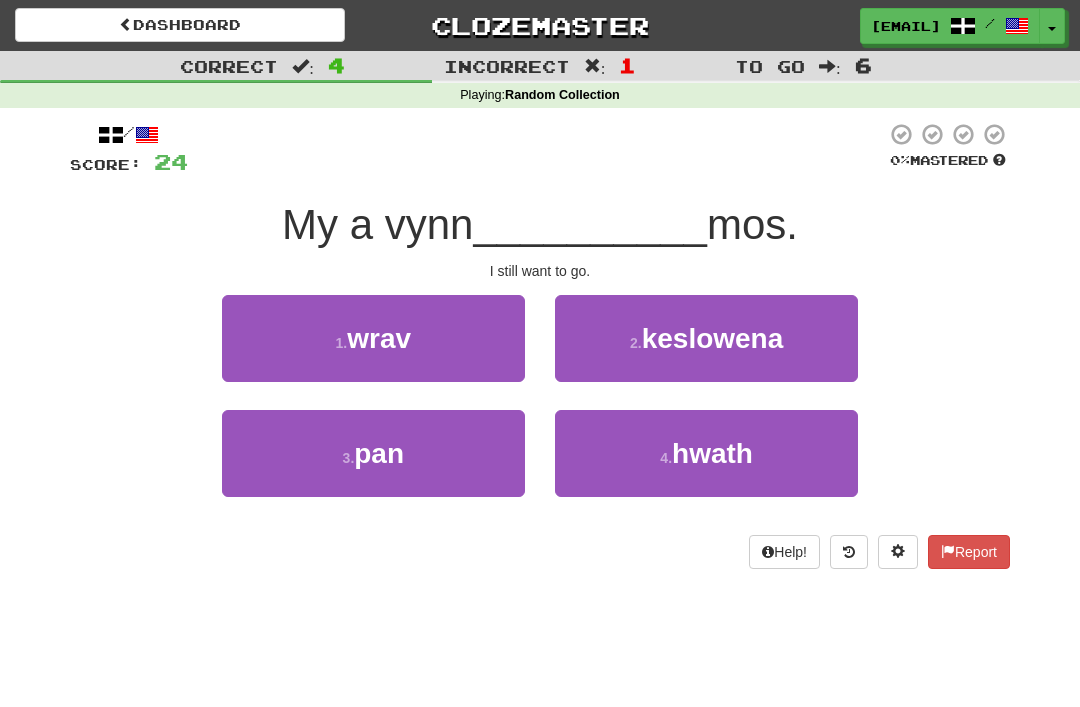 click on "hwath" at bounding box center (712, 453) 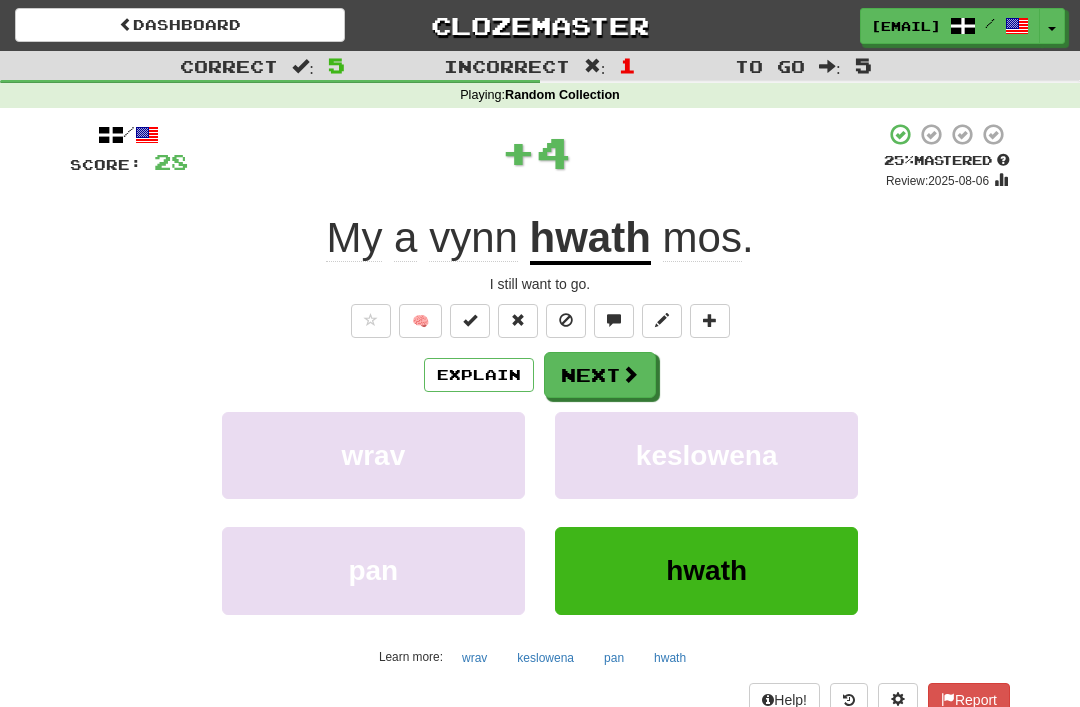 click at bounding box center [630, 374] 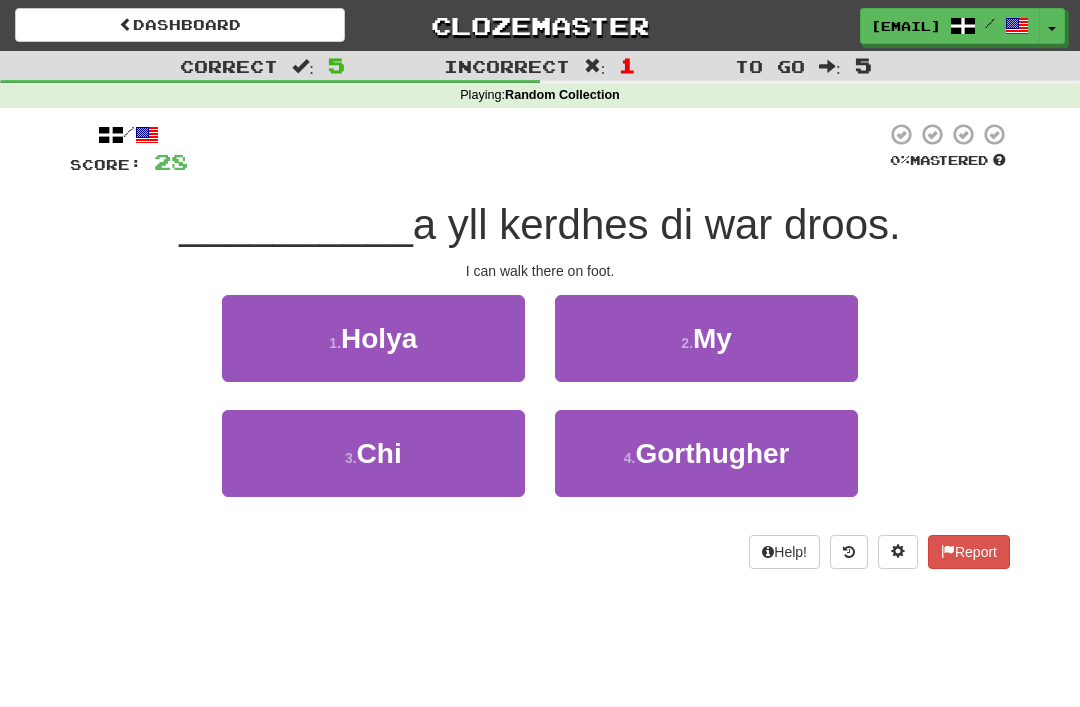 click on "2 .  My" at bounding box center (706, 338) 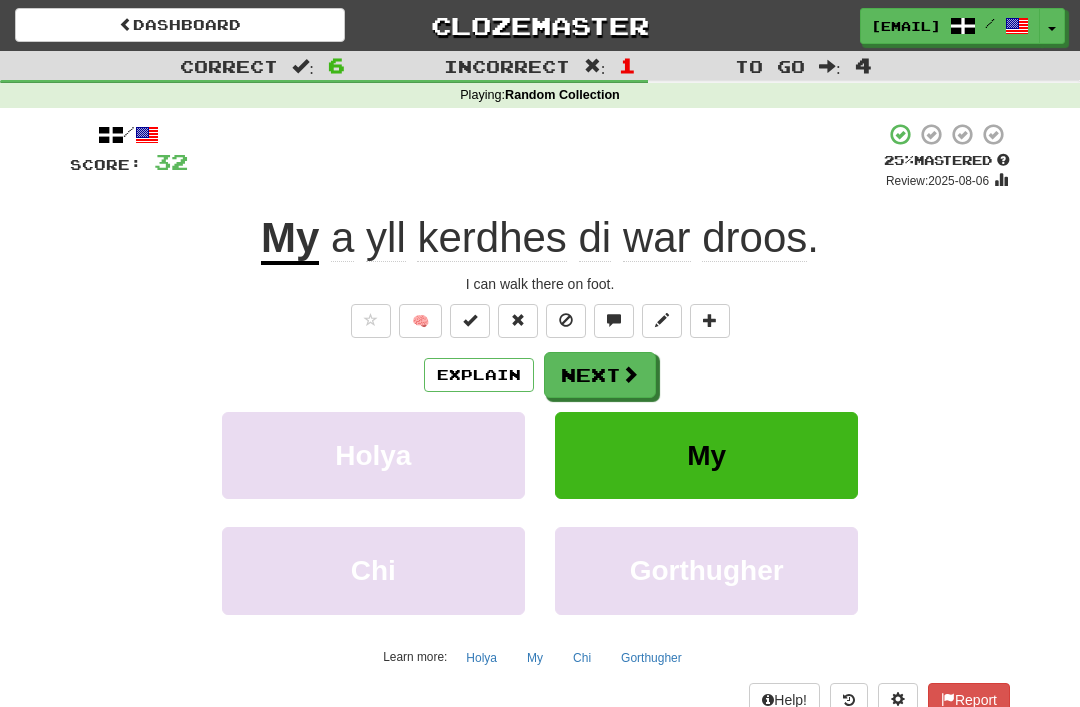 click at bounding box center (630, 374) 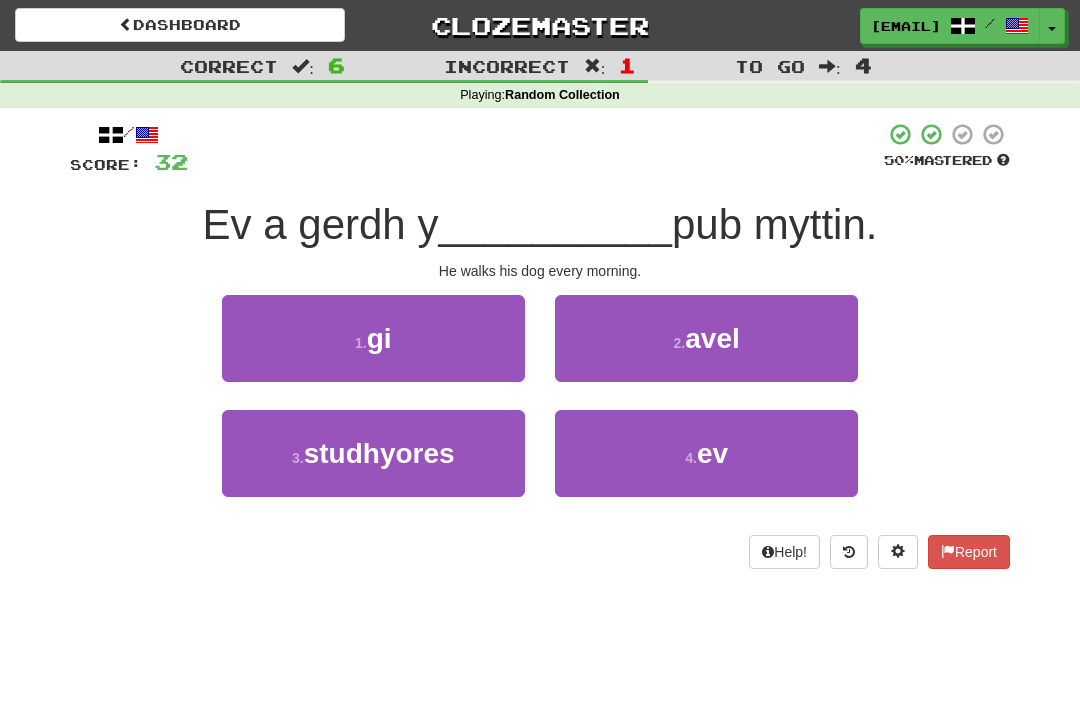 click on "1 .  gi" at bounding box center (373, 338) 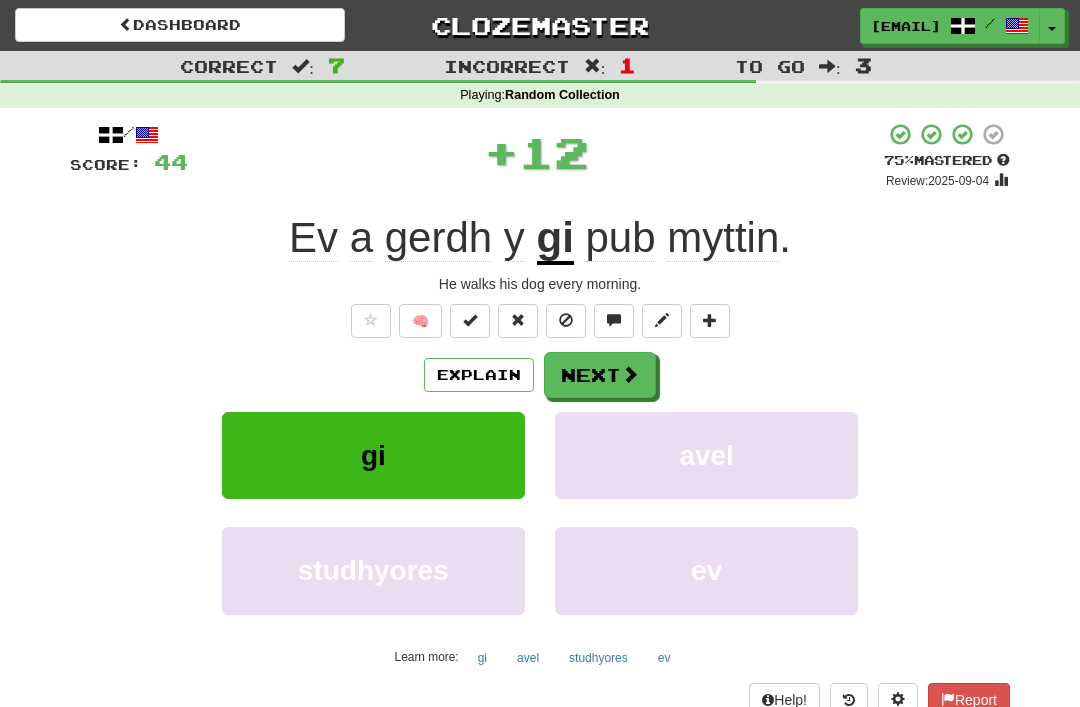click at bounding box center (630, 374) 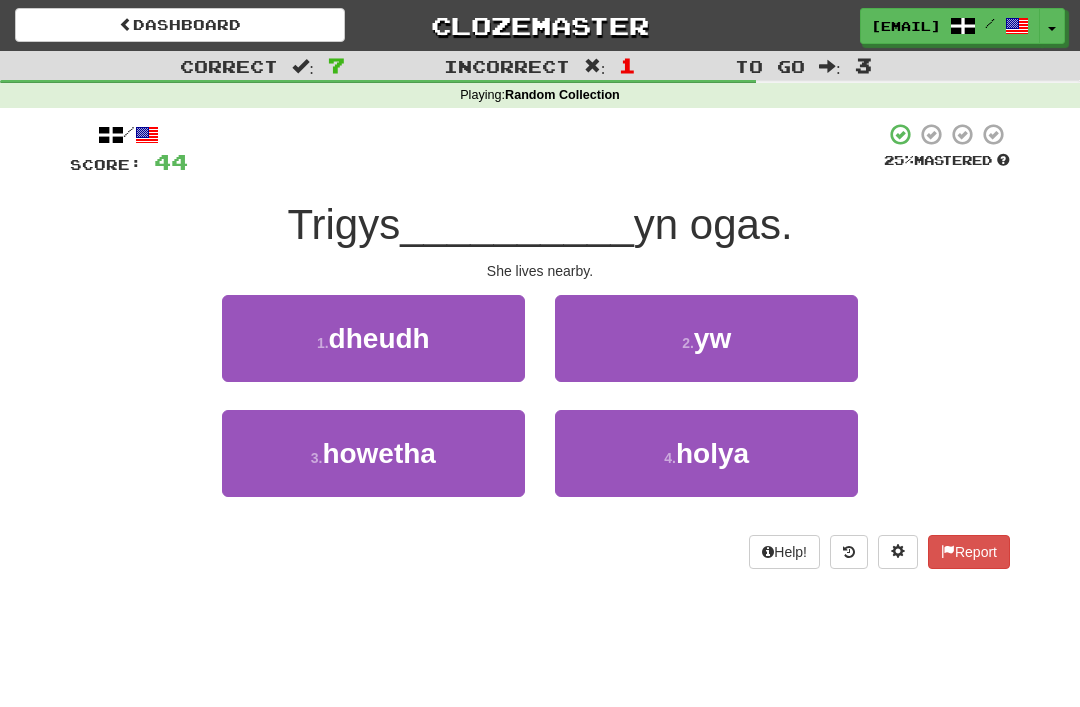 click on "2 .  yw" at bounding box center (706, 338) 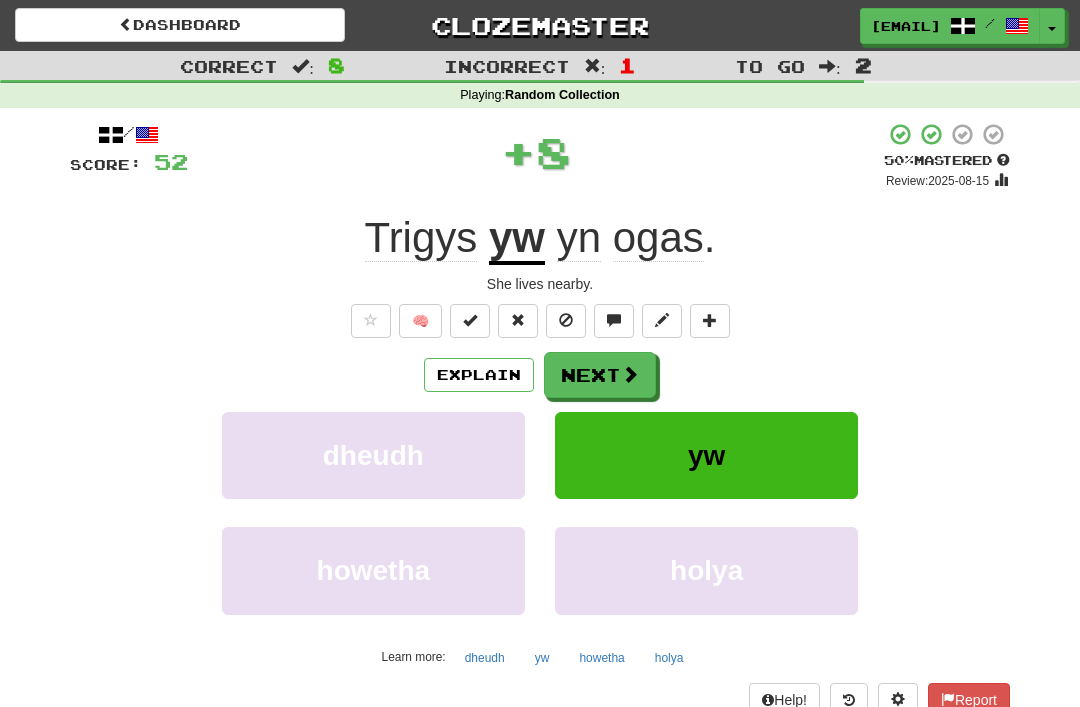 click on "Next" at bounding box center (600, 375) 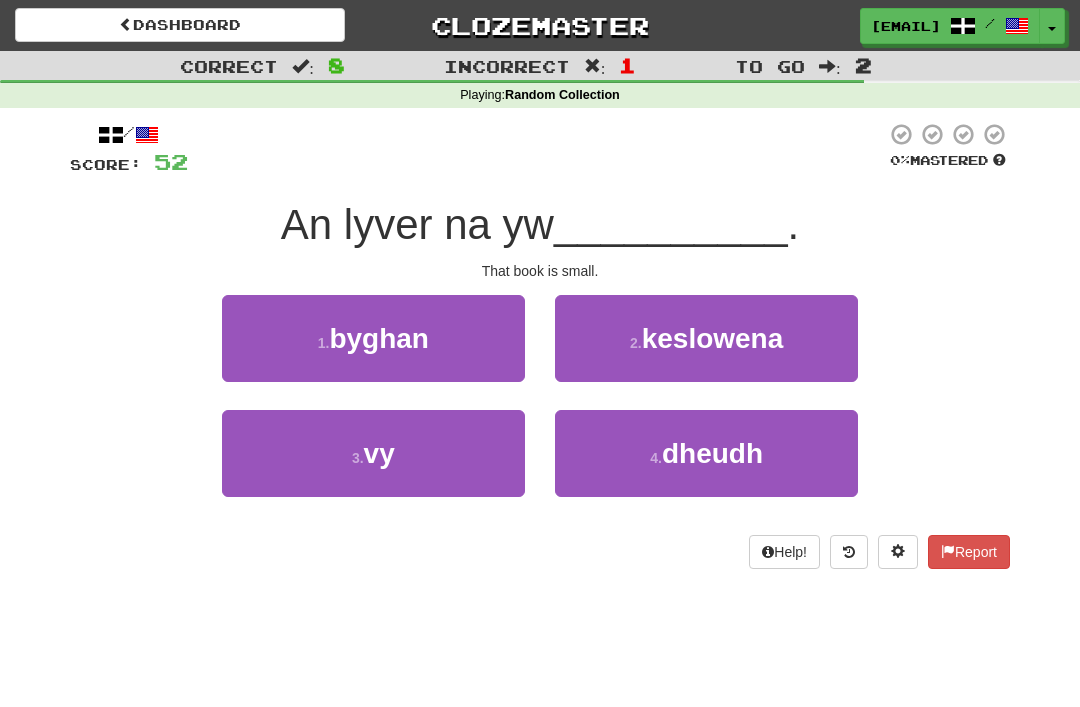 click on "1 .  byghan" at bounding box center [373, 338] 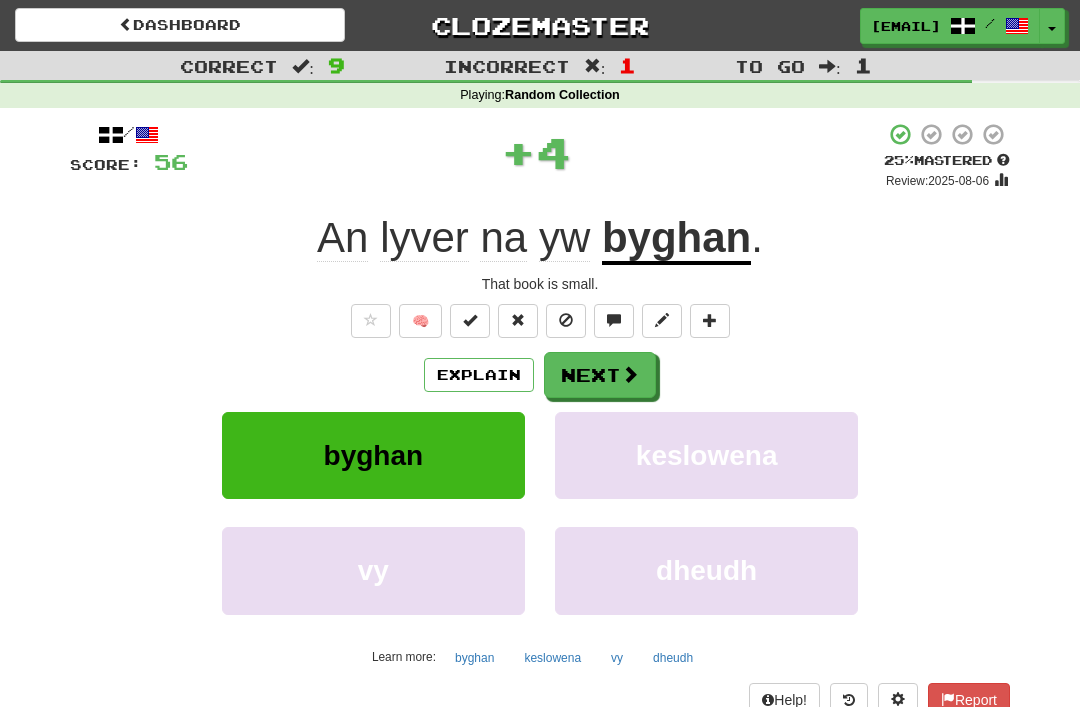 click at bounding box center (630, 374) 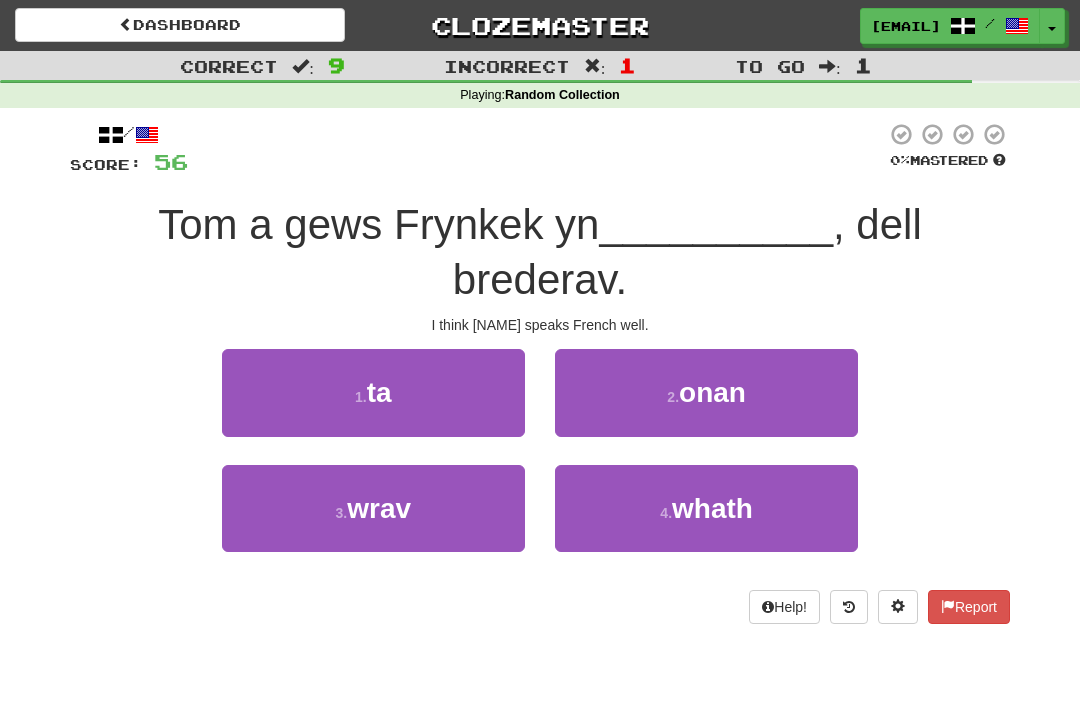 click on "1 .  ta" at bounding box center (373, 392) 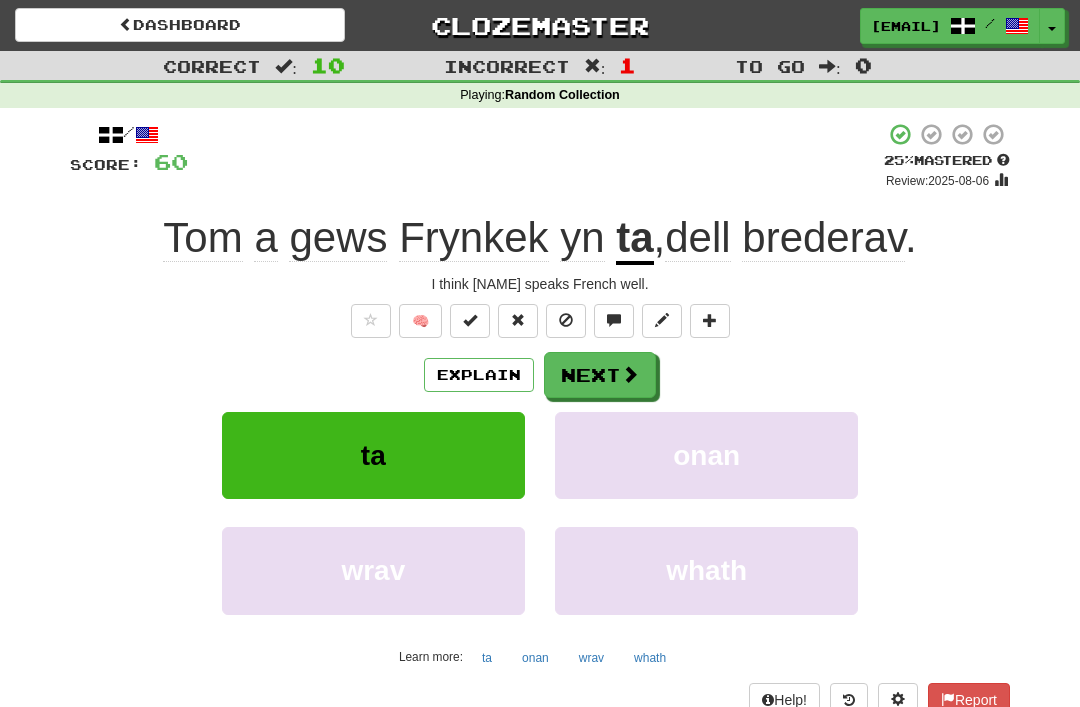 click at bounding box center (630, 374) 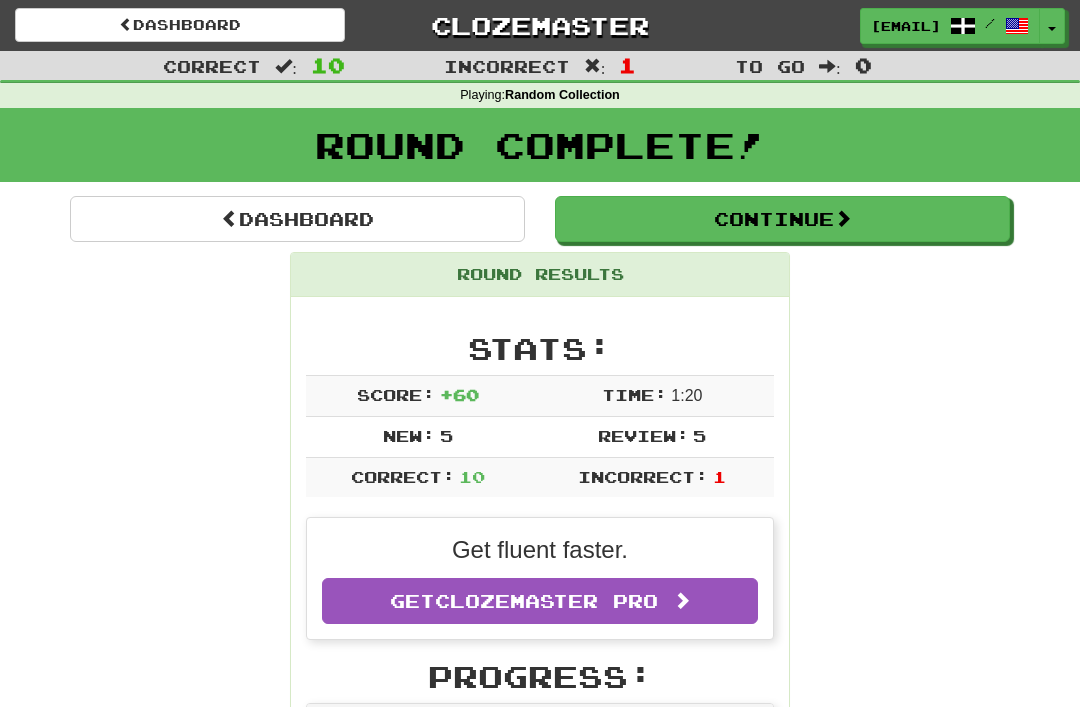 click at bounding box center (843, 218) 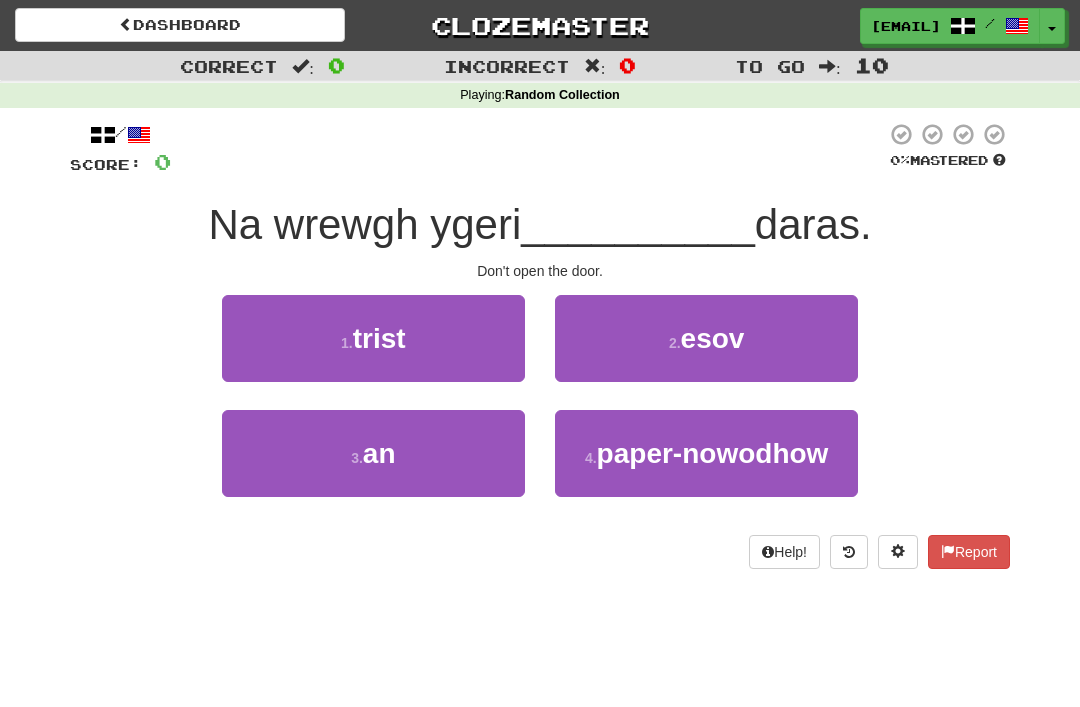 click on "3 .  an" at bounding box center [373, 453] 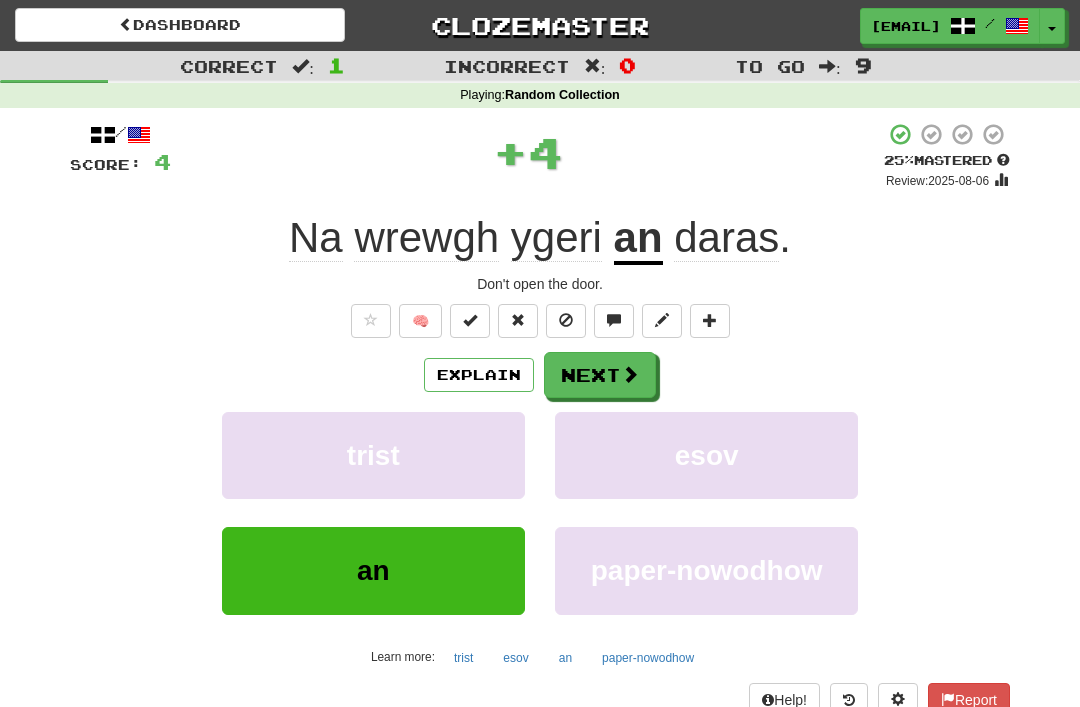 click at bounding box center [630, 374] 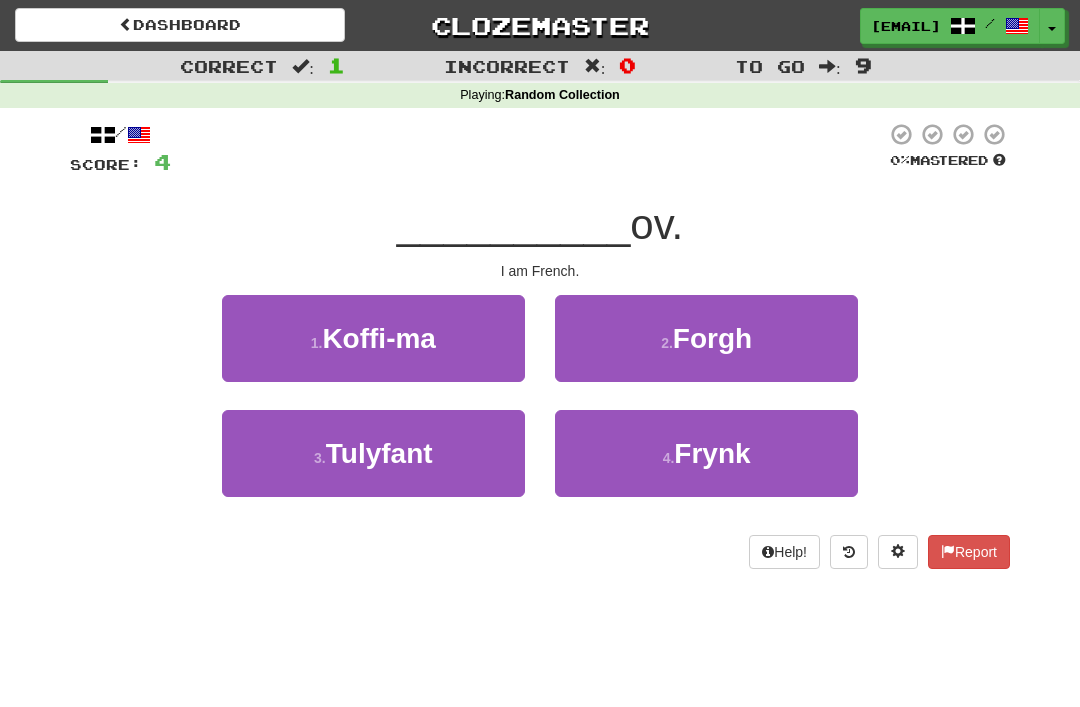 click on "Frynk" at bounding box center [712, 453] 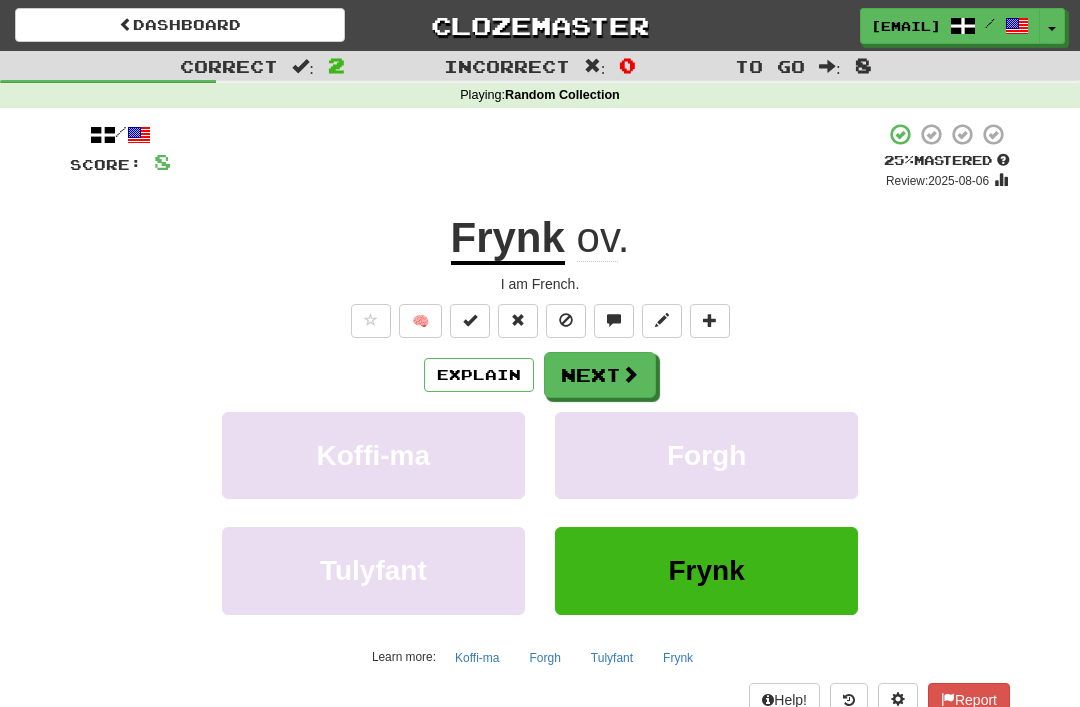 click at bounding box center (630, 374) 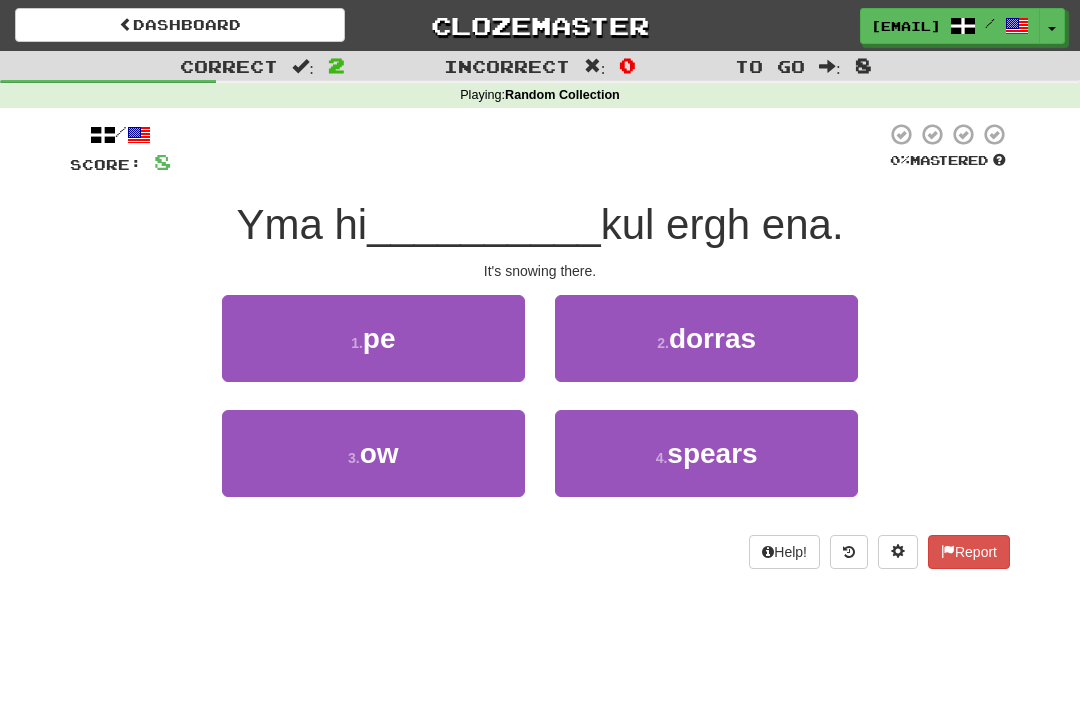 click on "3 .  ow" at bounding box center (373, 453) 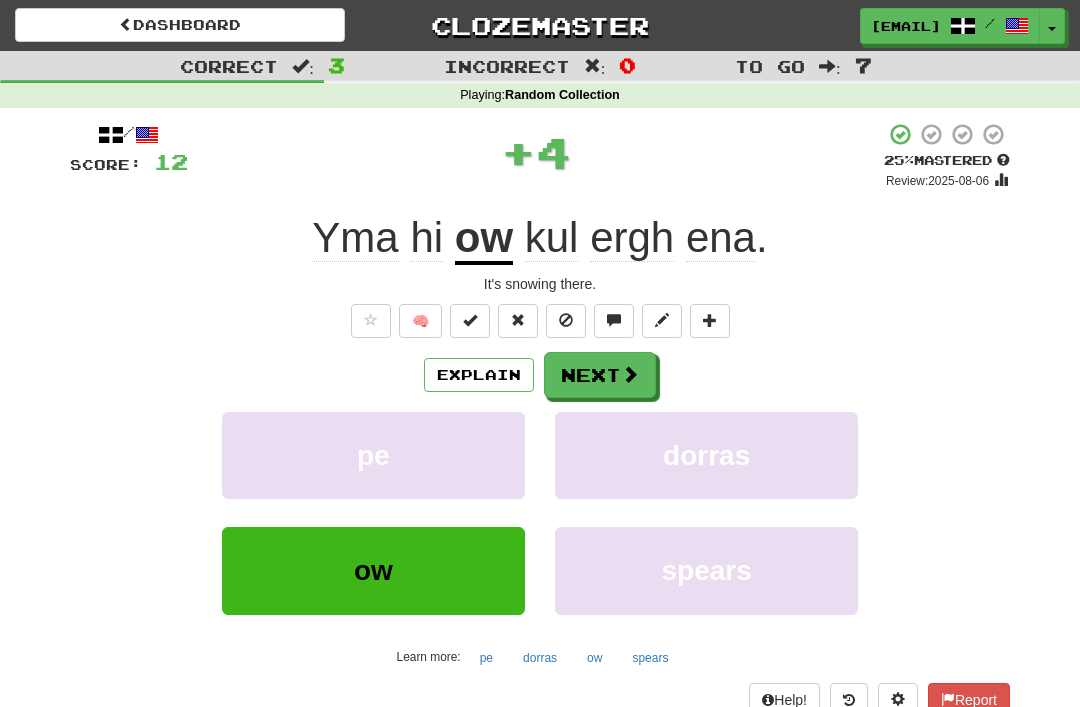 click on "Next" at bounding box center [600, 375] 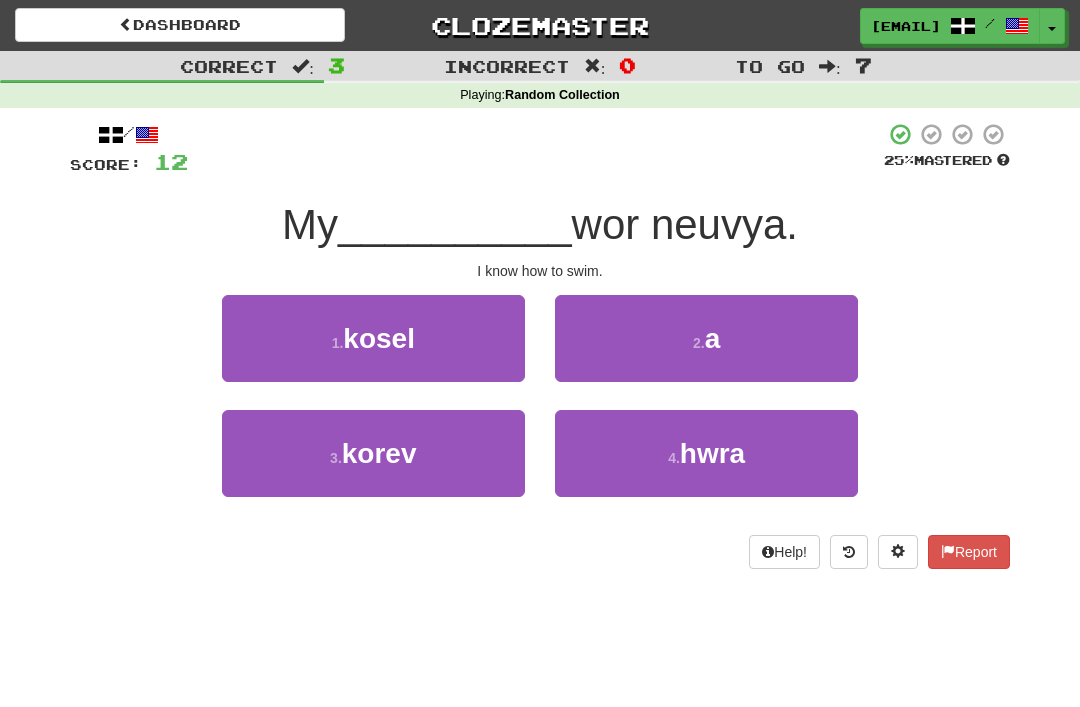click on "2 .  a" at bounding box center [706, 338] 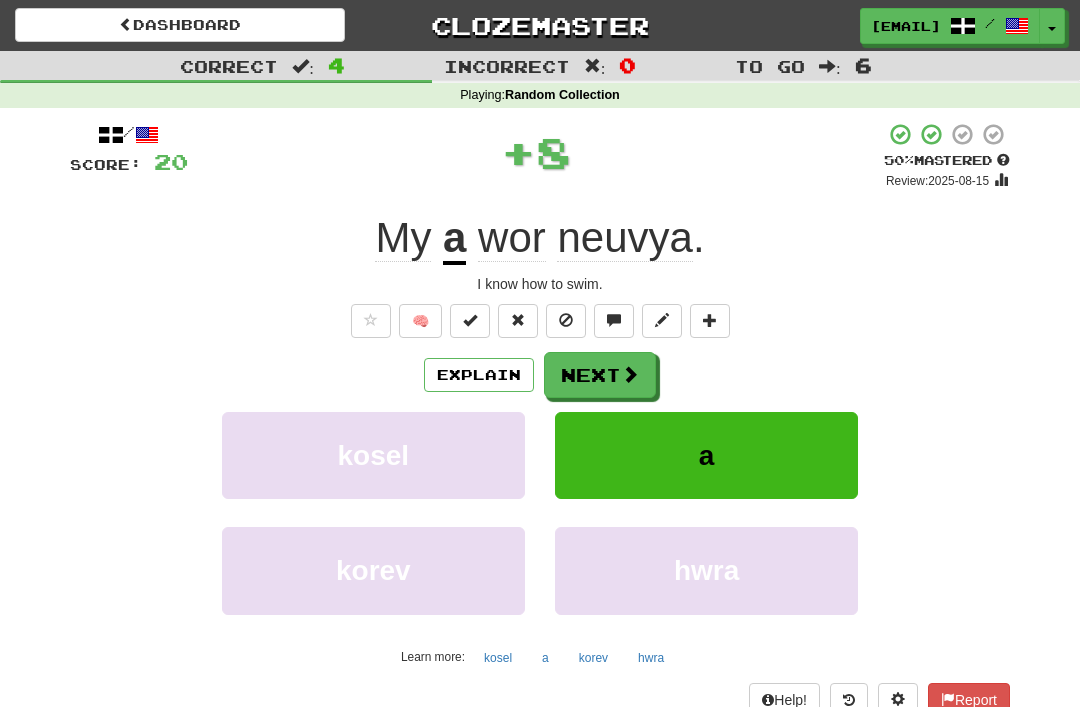 click on "Next" at bounding box center (600, 375) 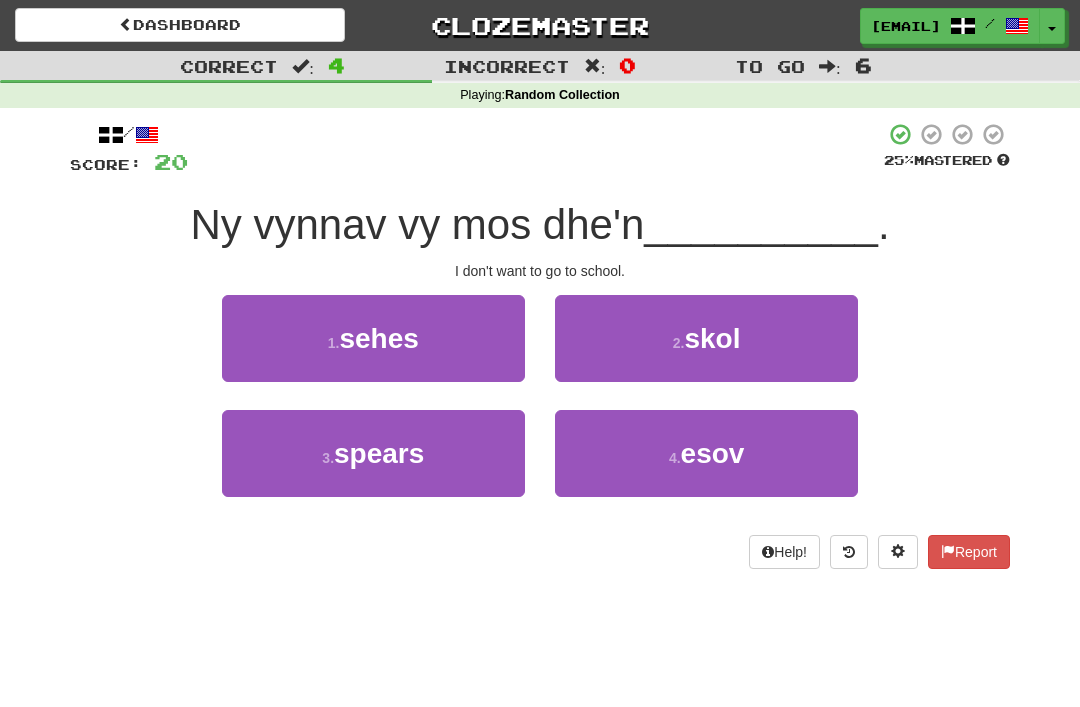 click on "2 .  skol" at bounding box center [706, 338] 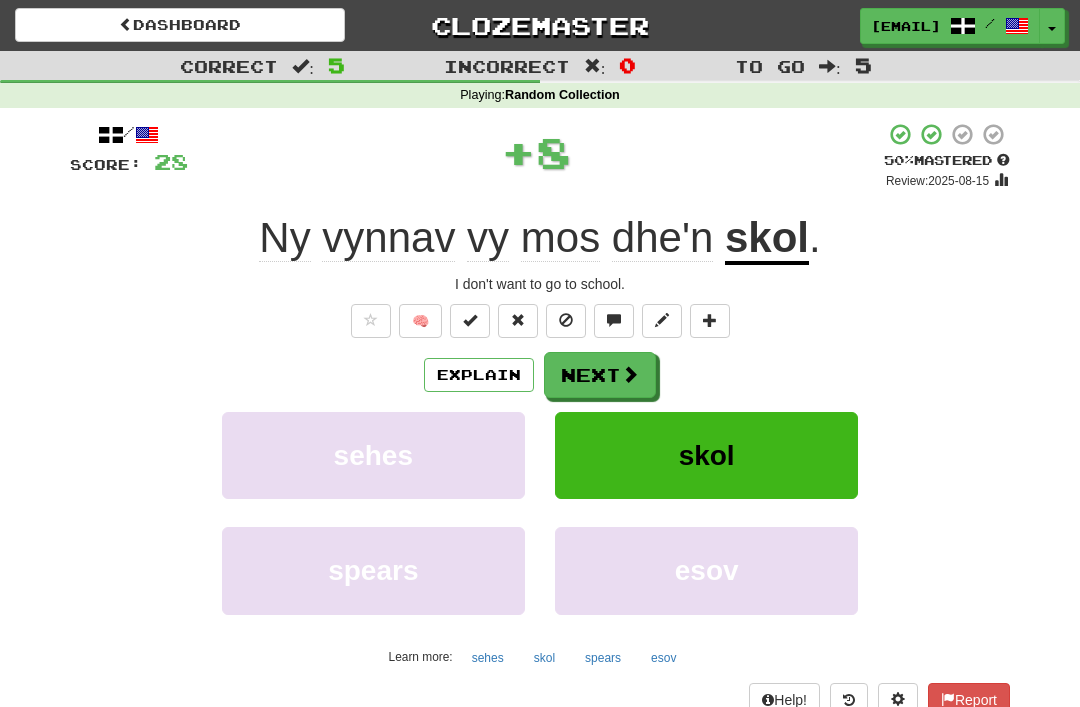 click at bounding box center [630, 374] 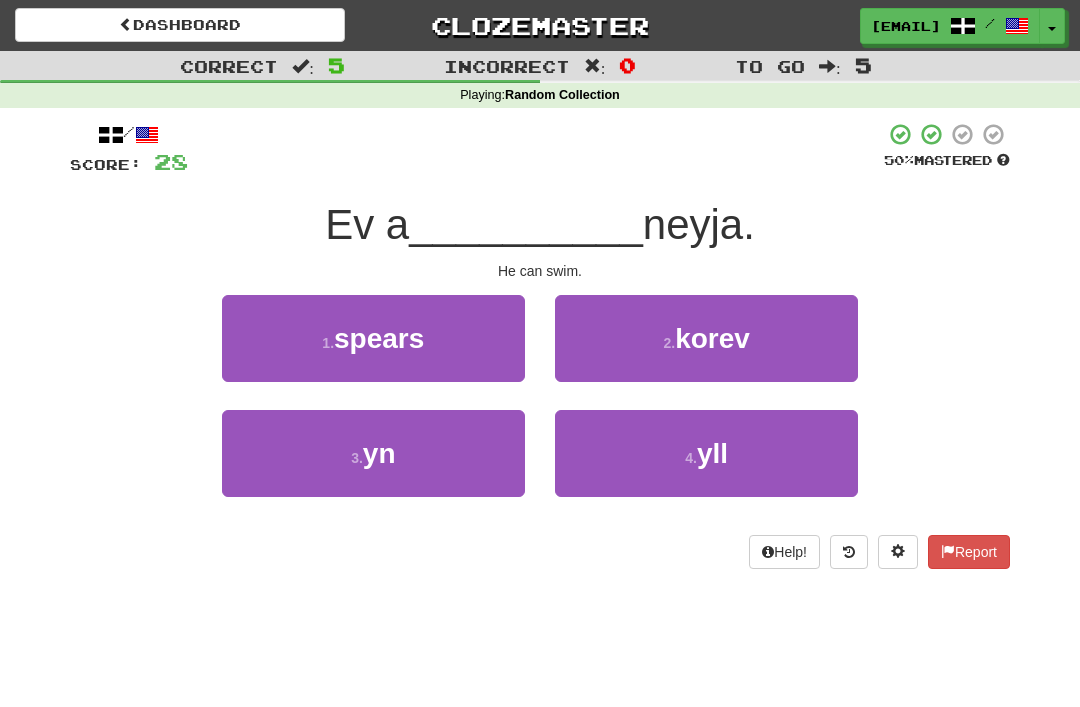 click on "4 .  yll" at bounding box center (706, 453) 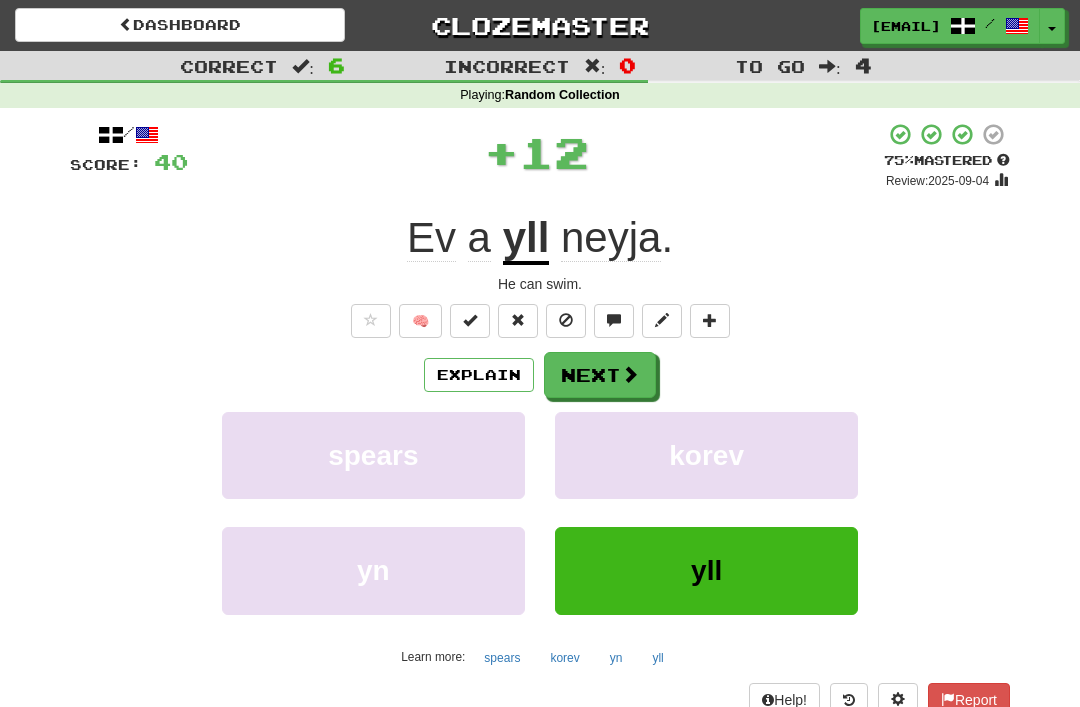 click on "Next" at bounding box center [600, 375] 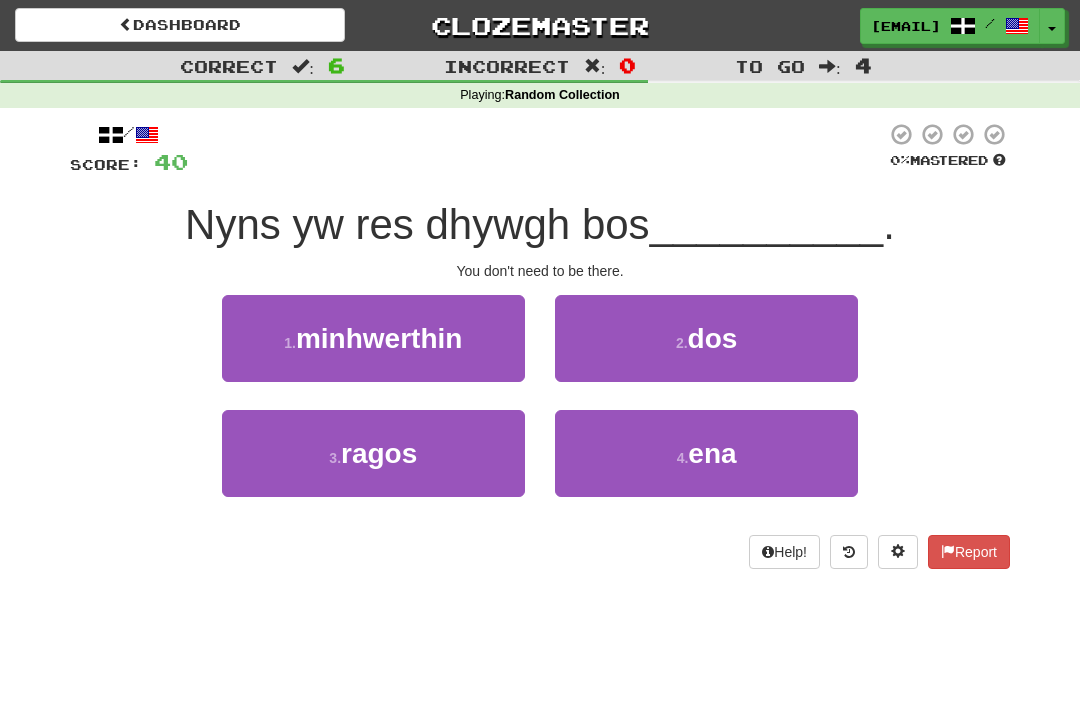 click on "4 .  ena" at bounding box center [706, 453] 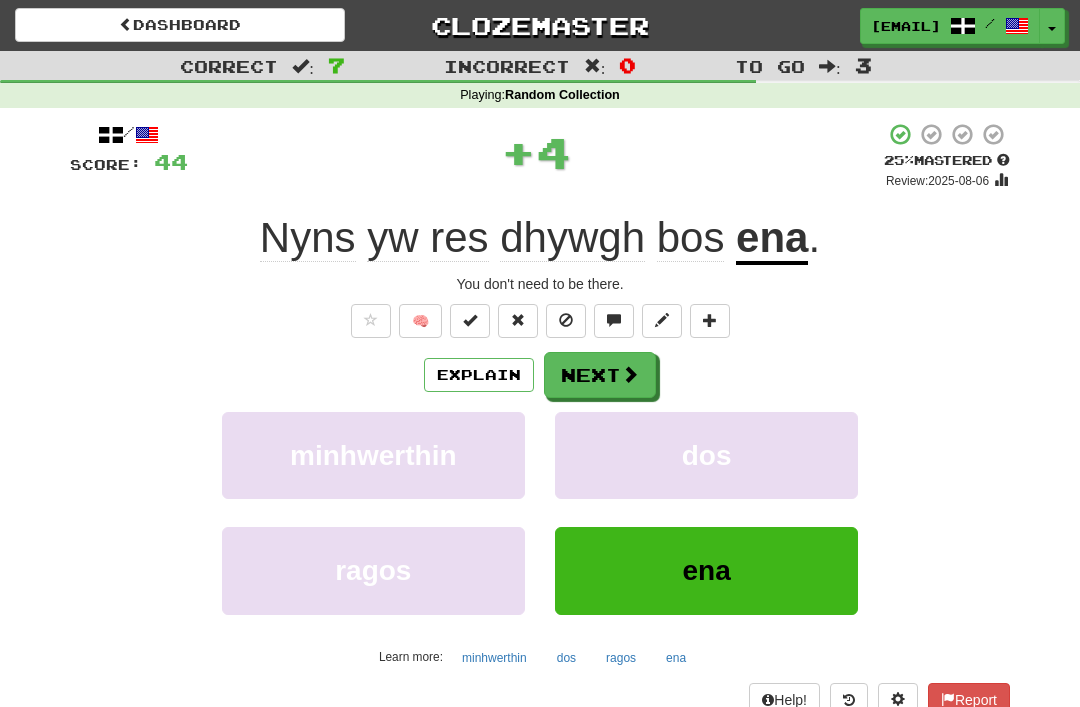 click at bounding box center [630, 374] 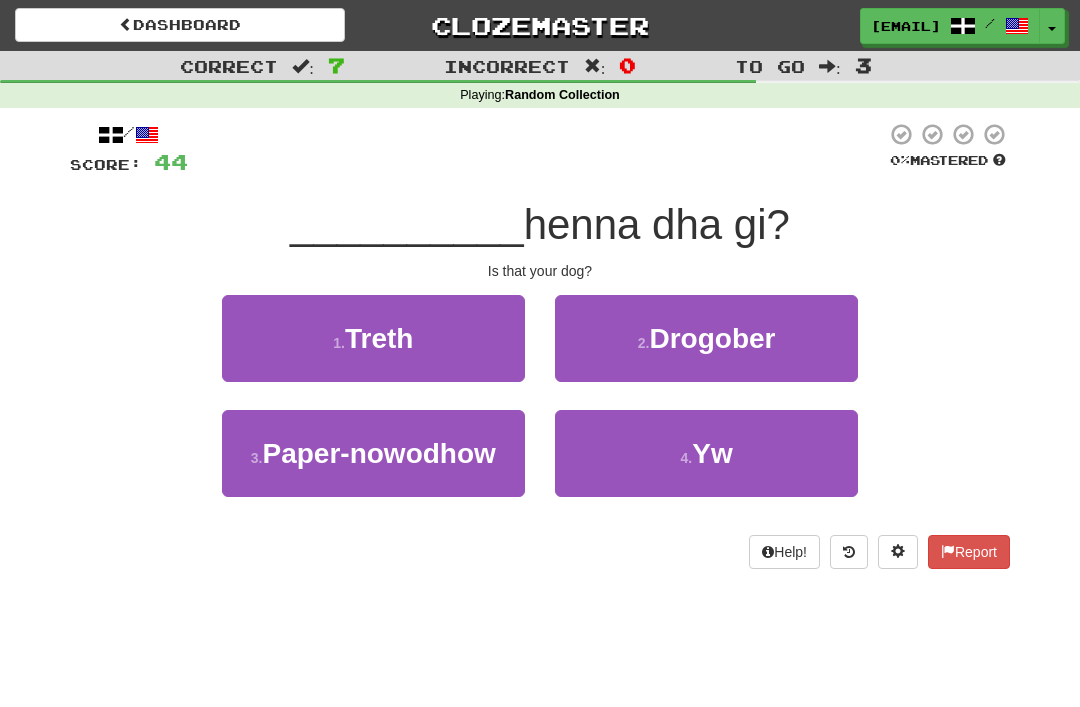 click on "4 .  Yw" at bounding box center (706, 453) 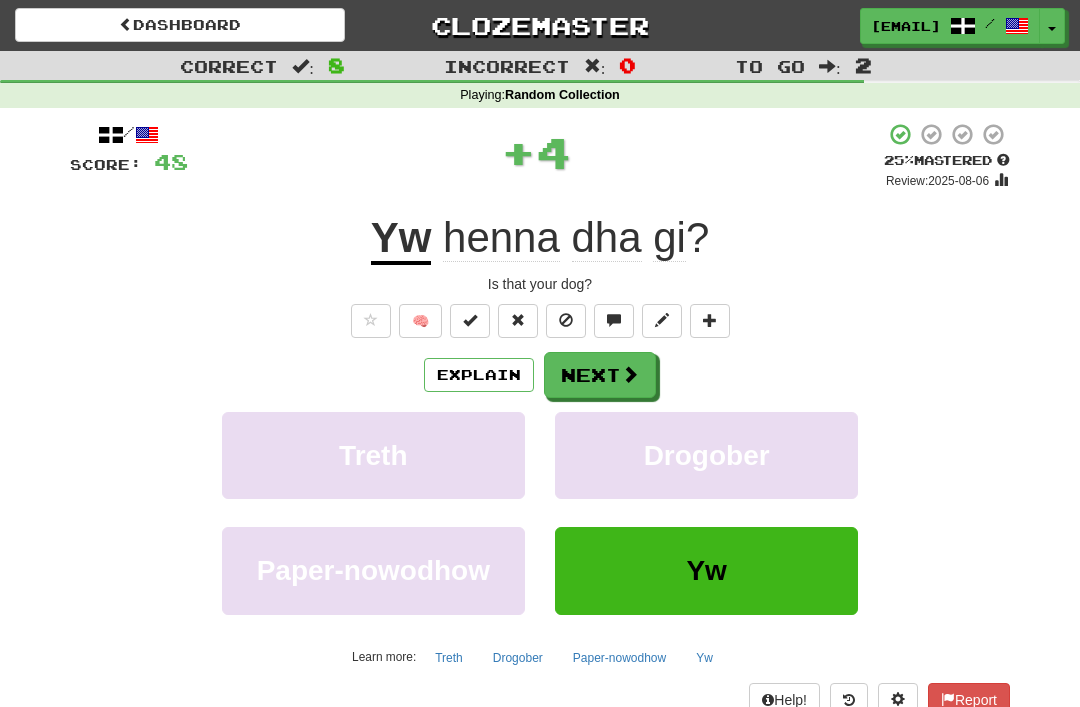click at bounding box center [630, 374] 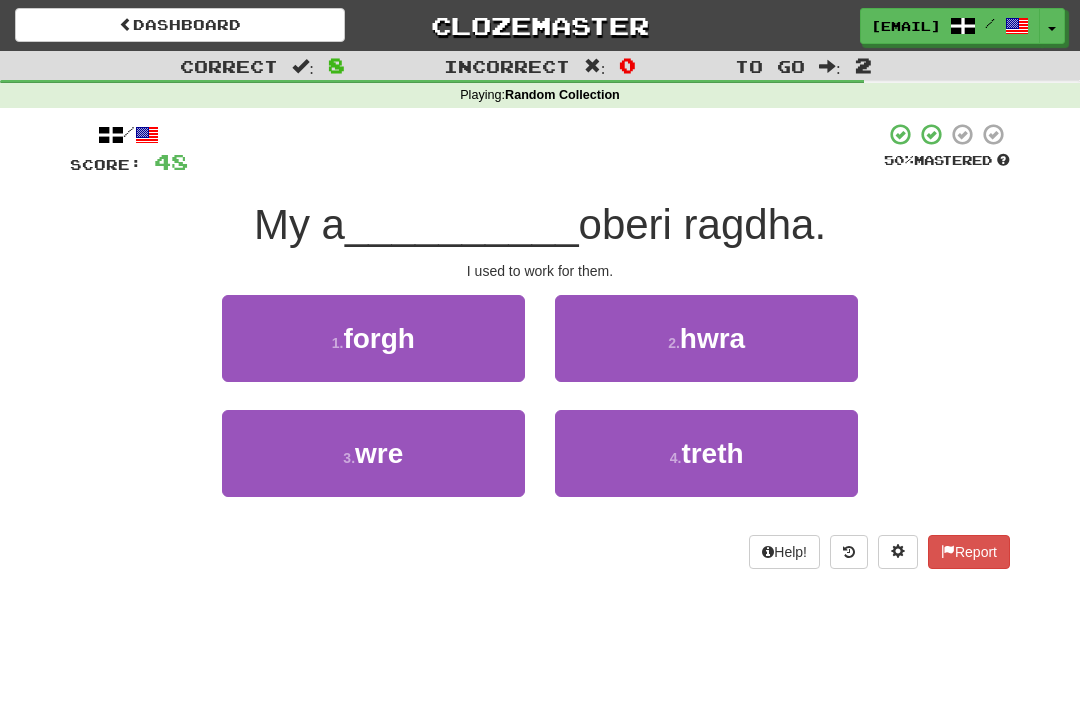 click on "3 .  wre" at bounding box center [373, 453] 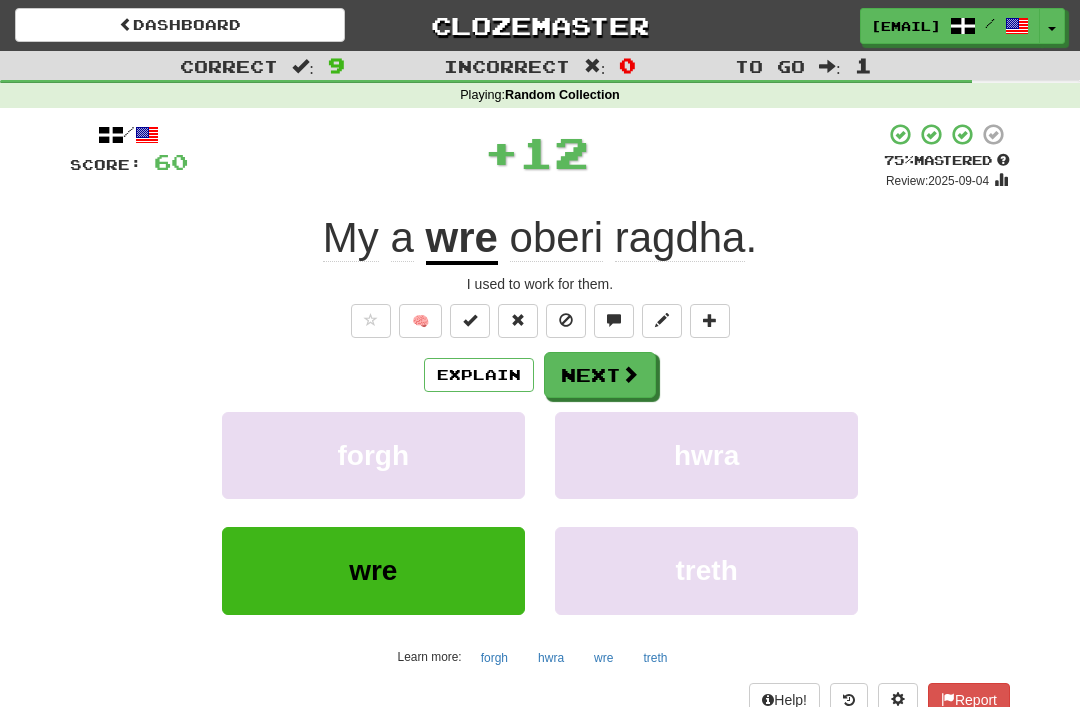 click at bounding box center (630, 374) 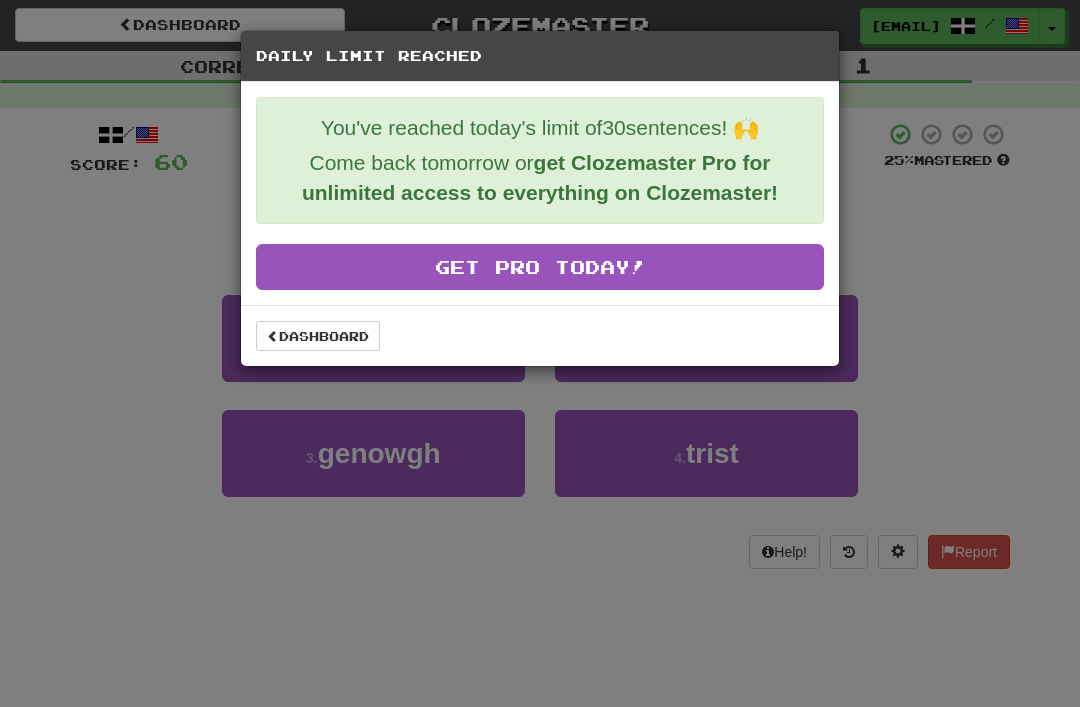 click on "Dashboard" at bounding box center [318, 336] 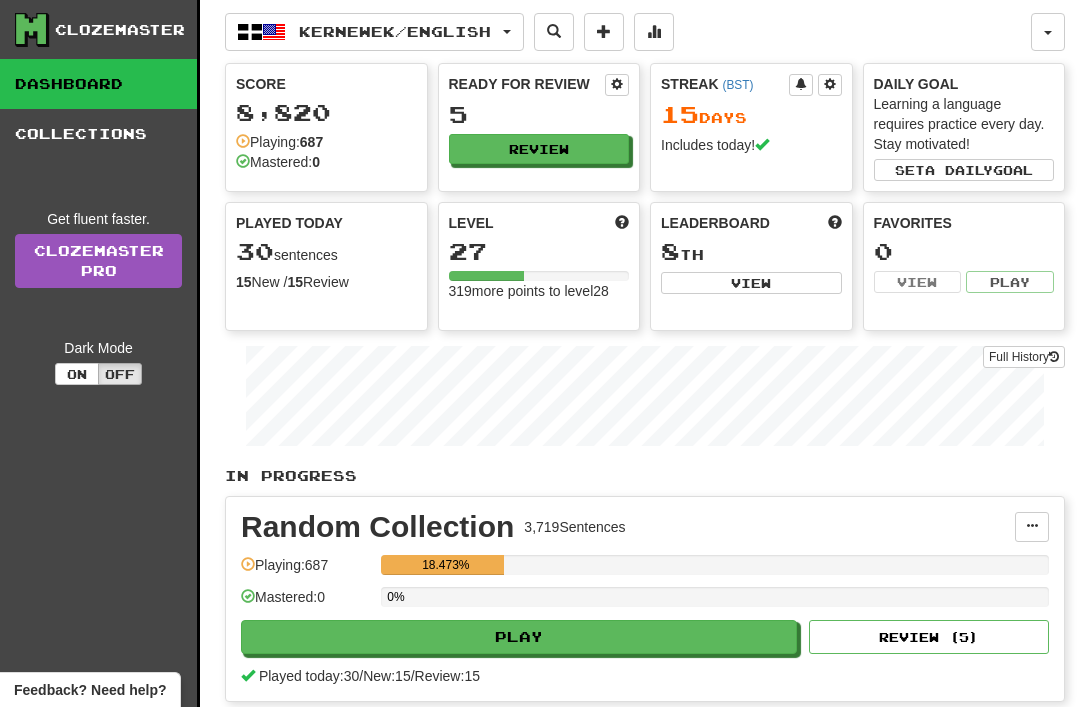 scroll, scrollTop: 0, scrollLeft: 0, axis: both 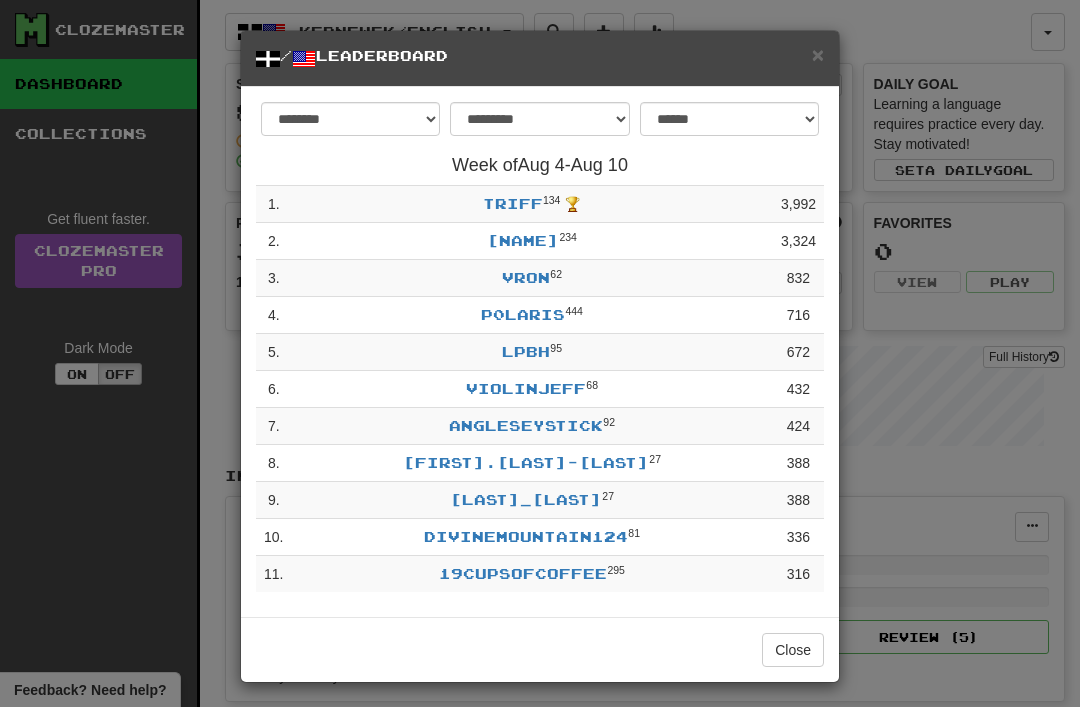 click on "×" at bounding box center [818, 54] 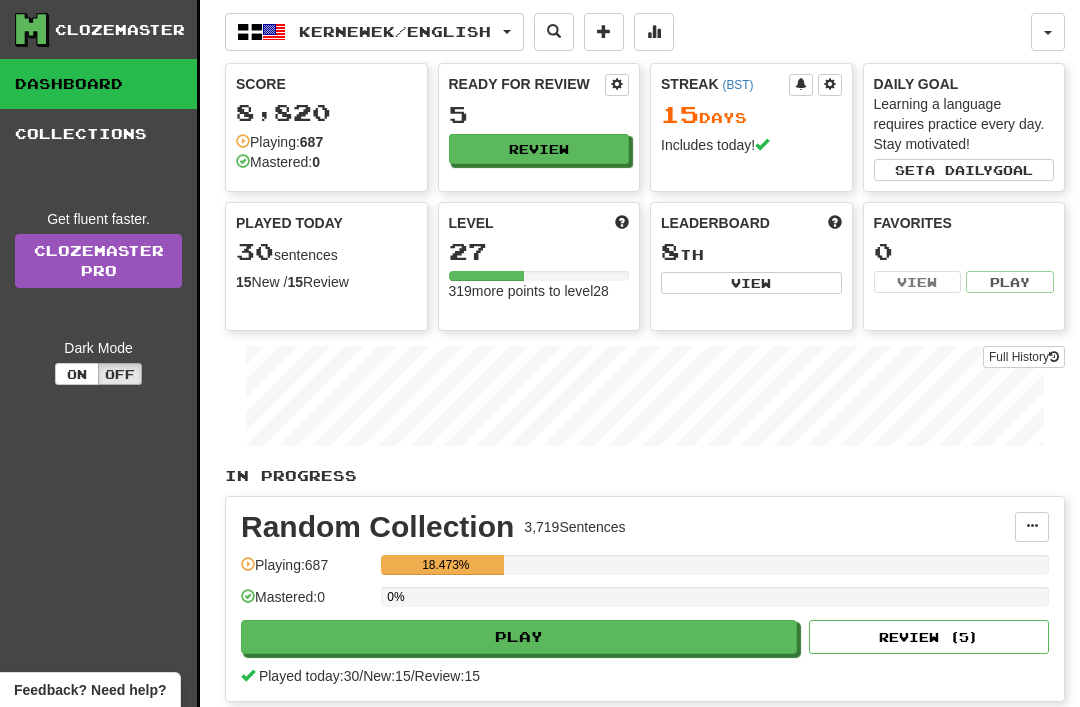 scroll, scrollTop: 0, scrollLeft: 0, axis: both 